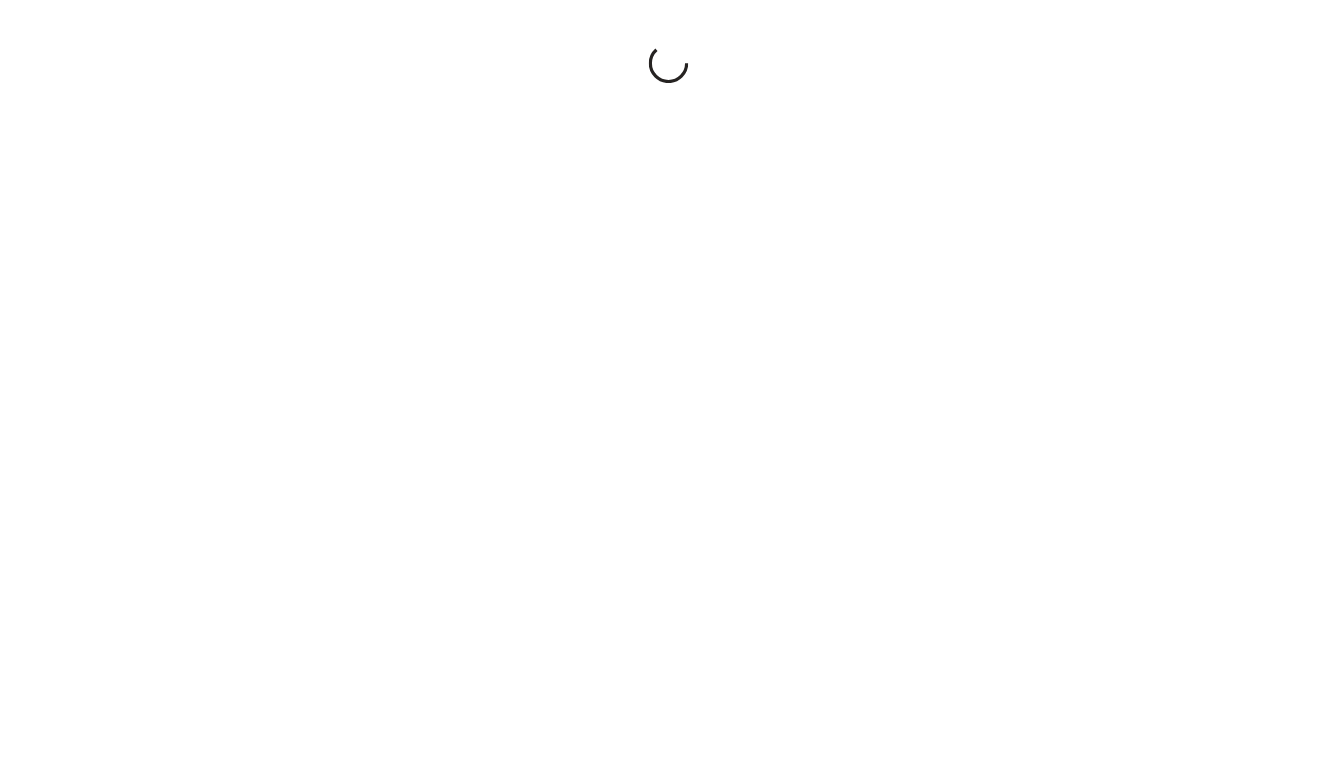 scroll, scrollTop: 0, scrollLeft: 0, axis: both 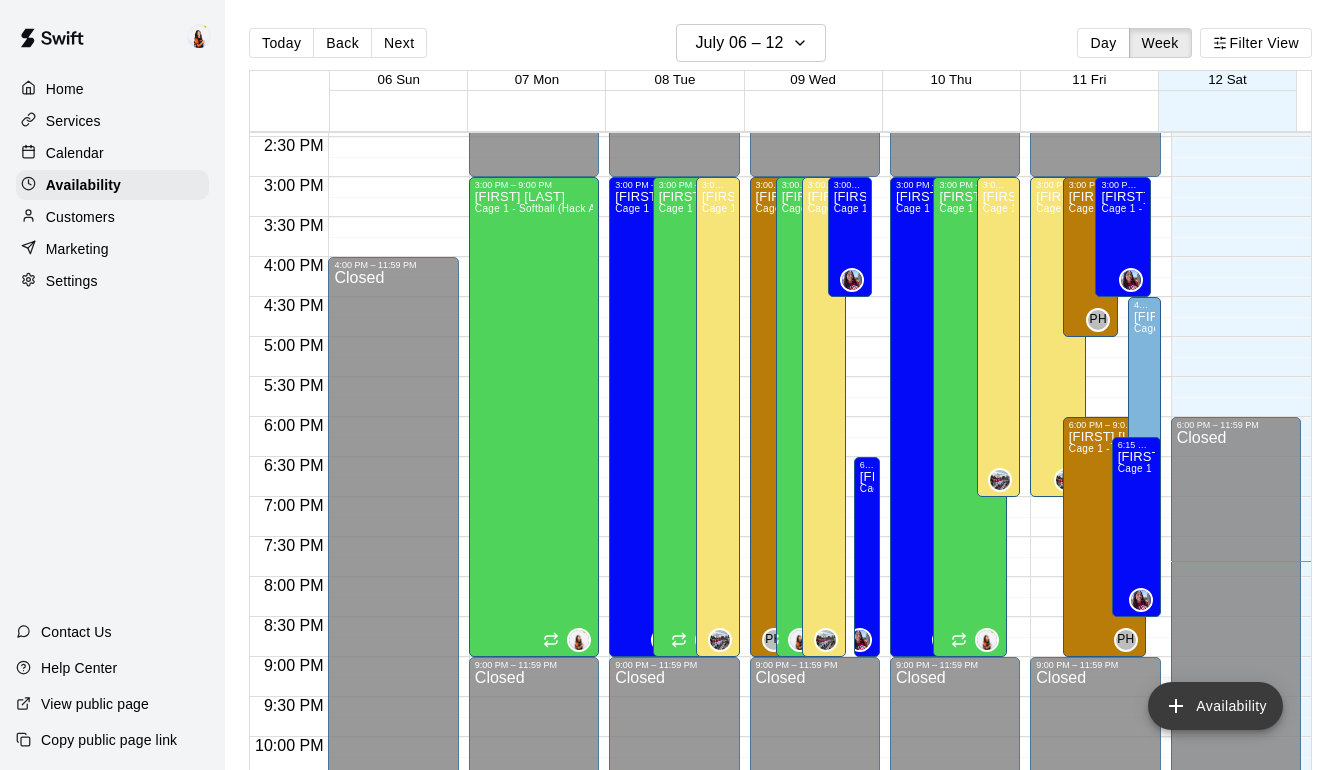 click on "Availability" at bounding box center (1215, 706) 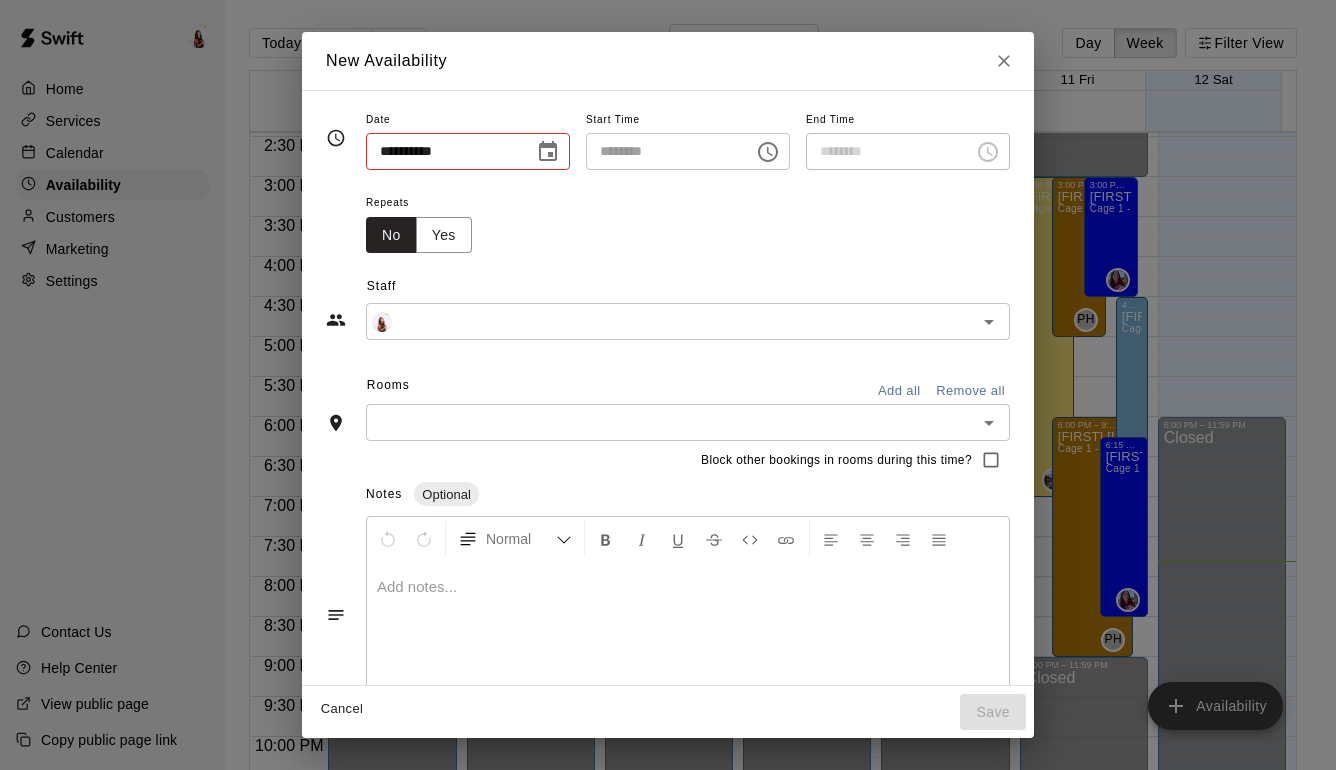 type on "**********" 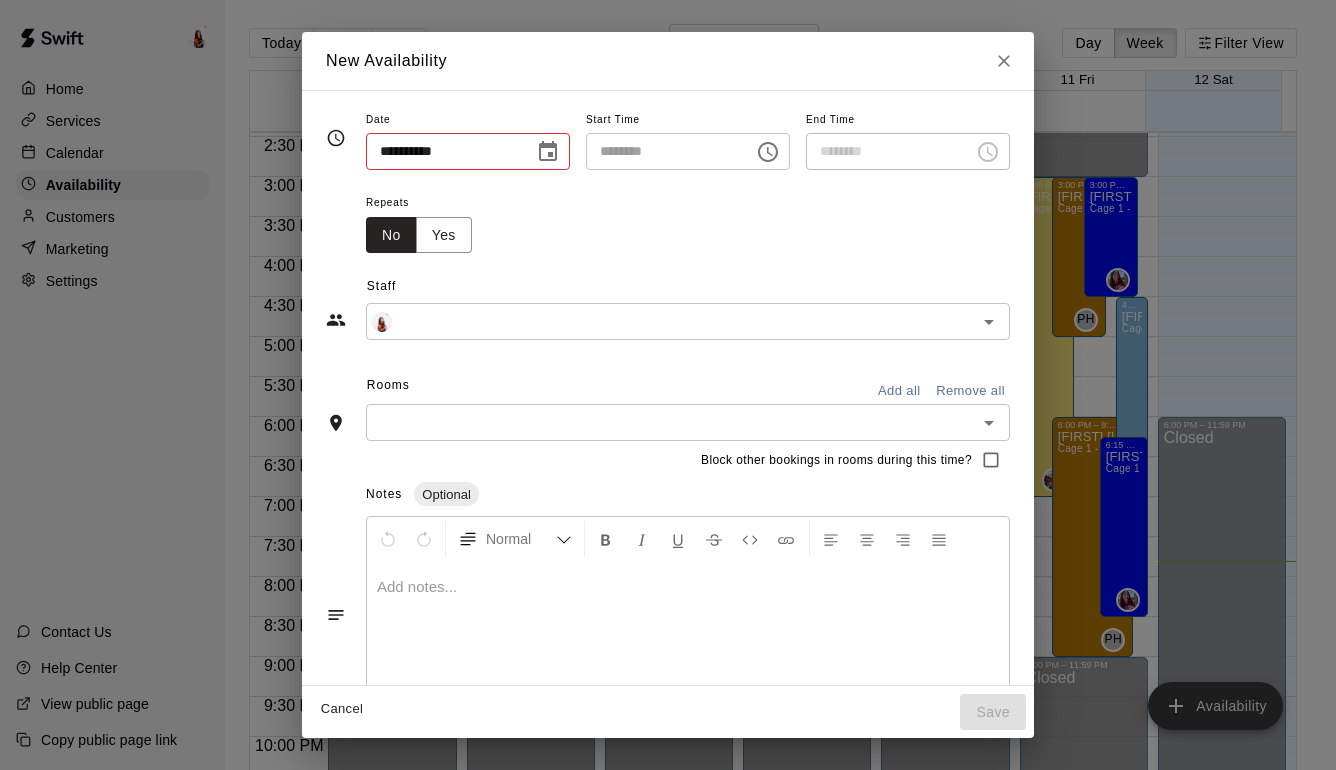 type on "********" 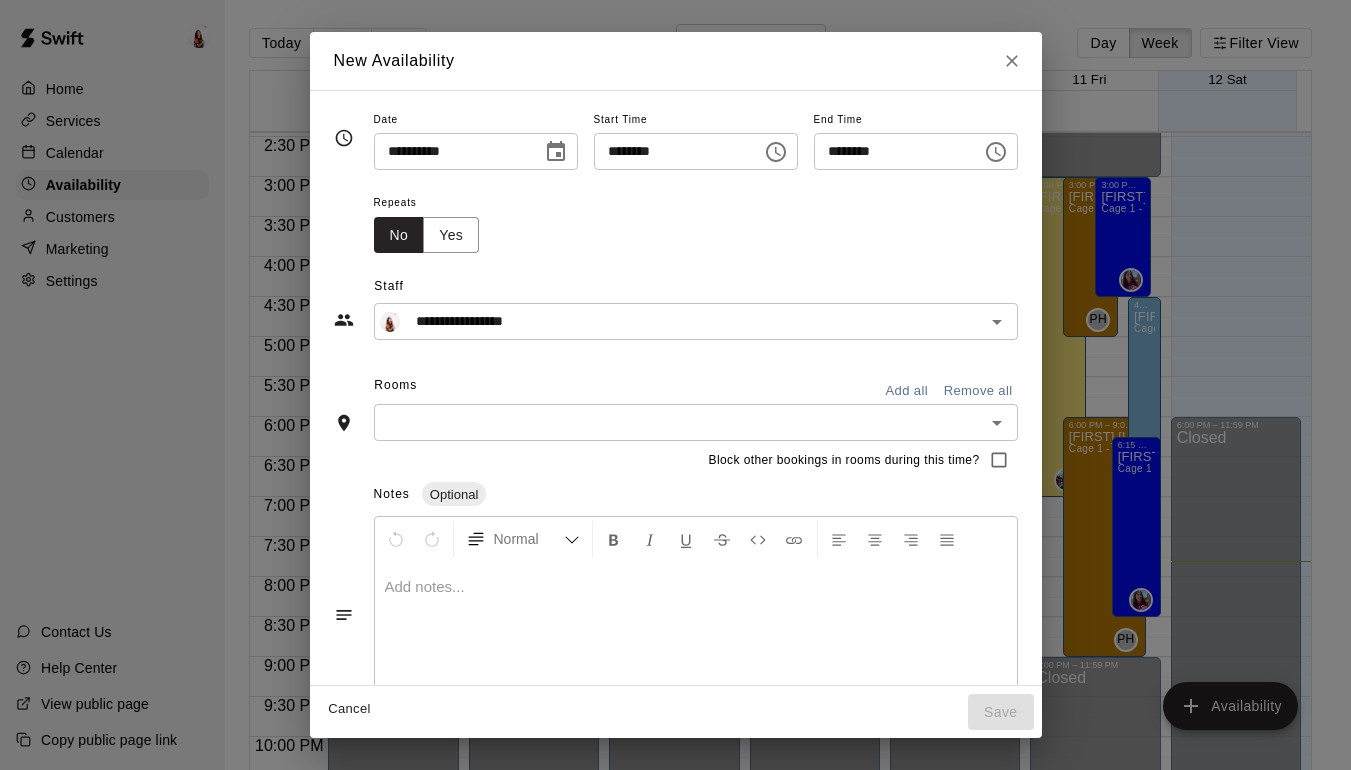 click on "**********" at bounding box center (451, 151) 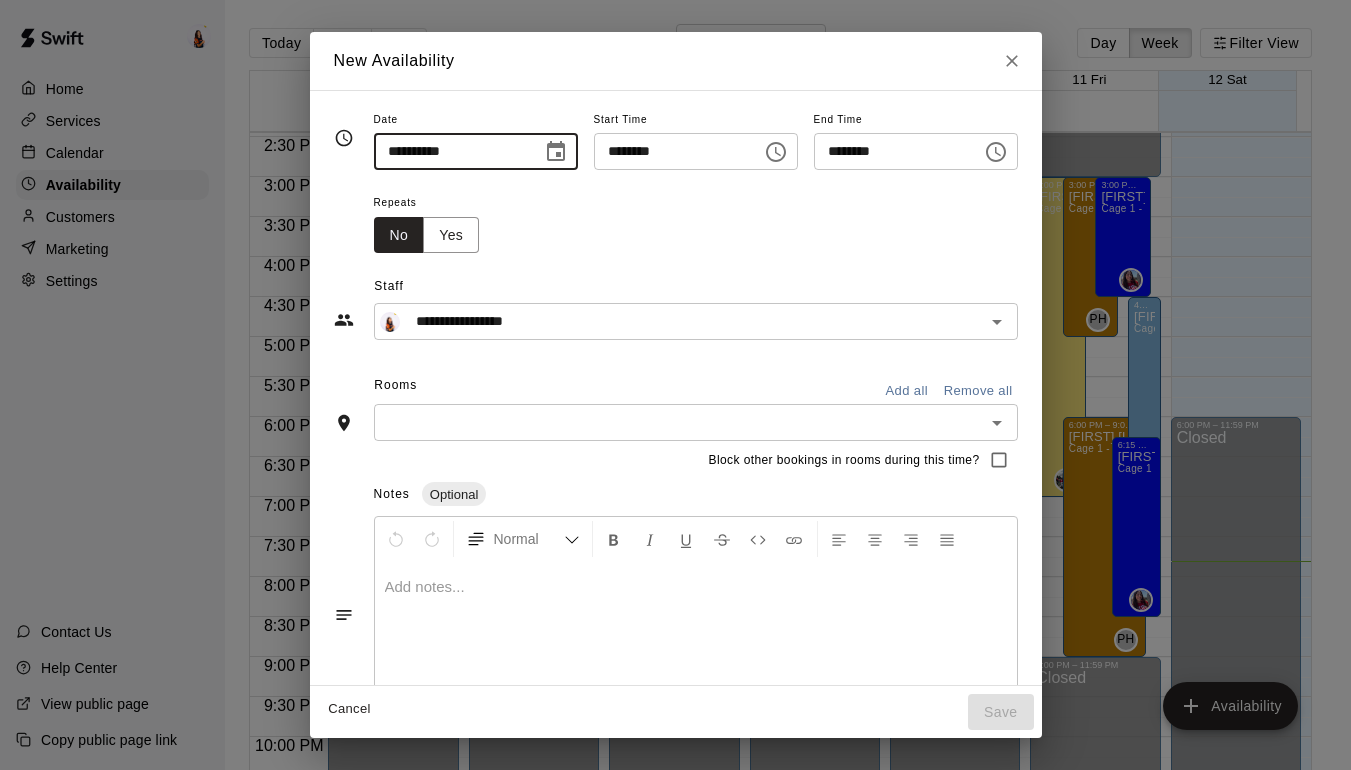 click 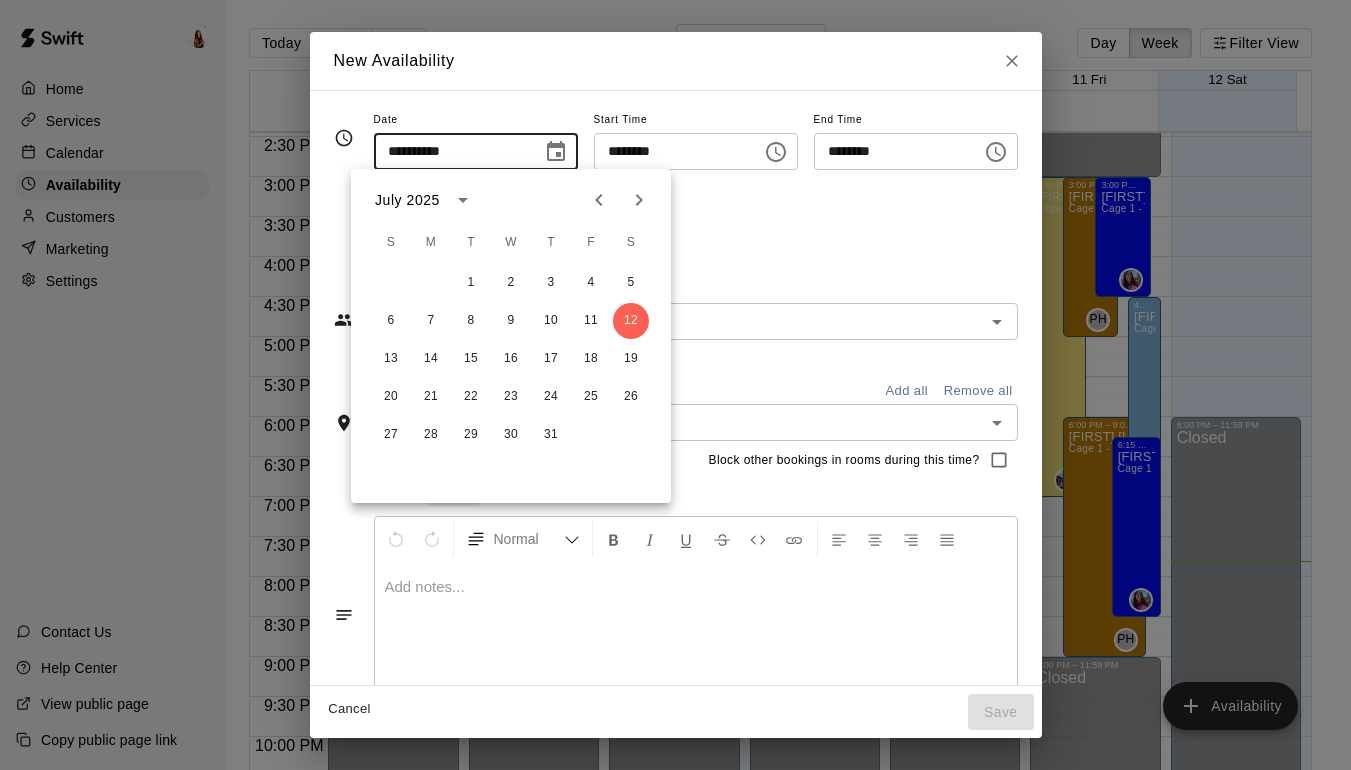 click 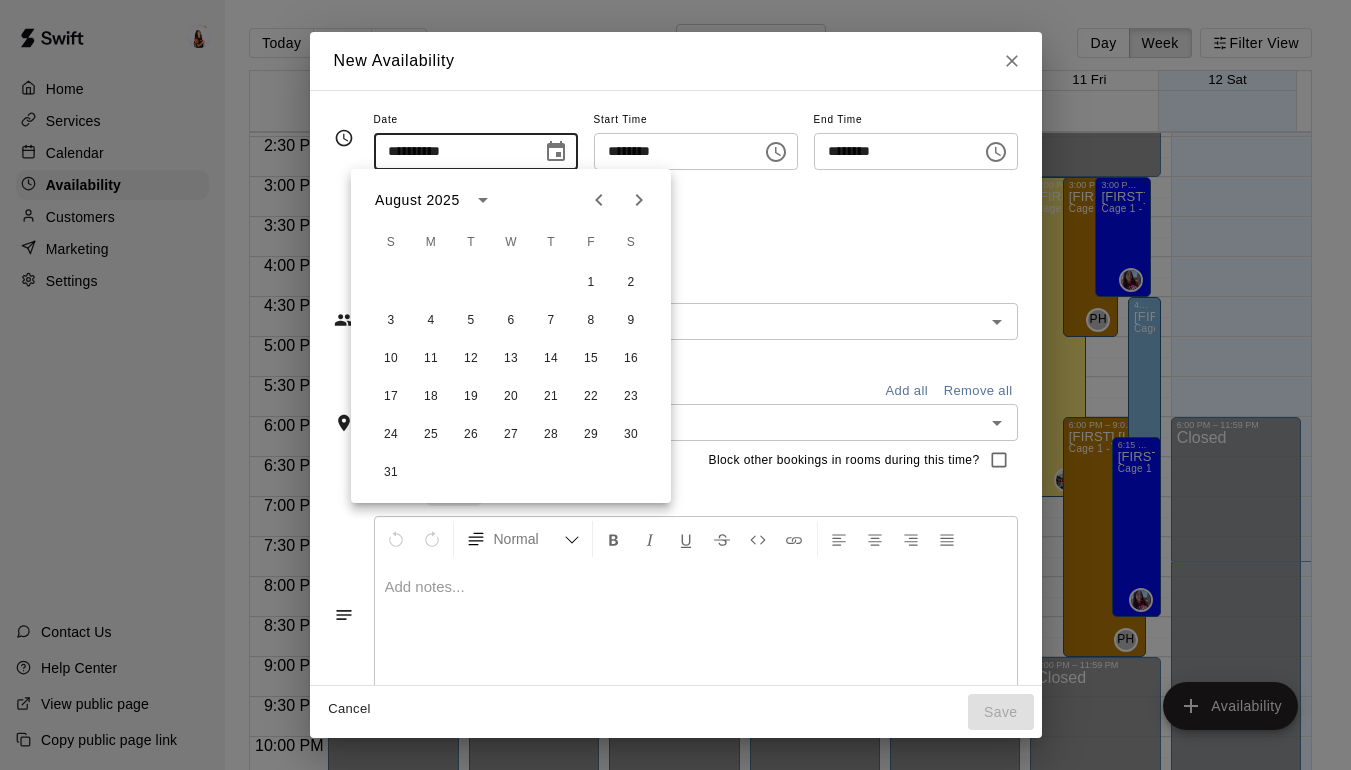 click 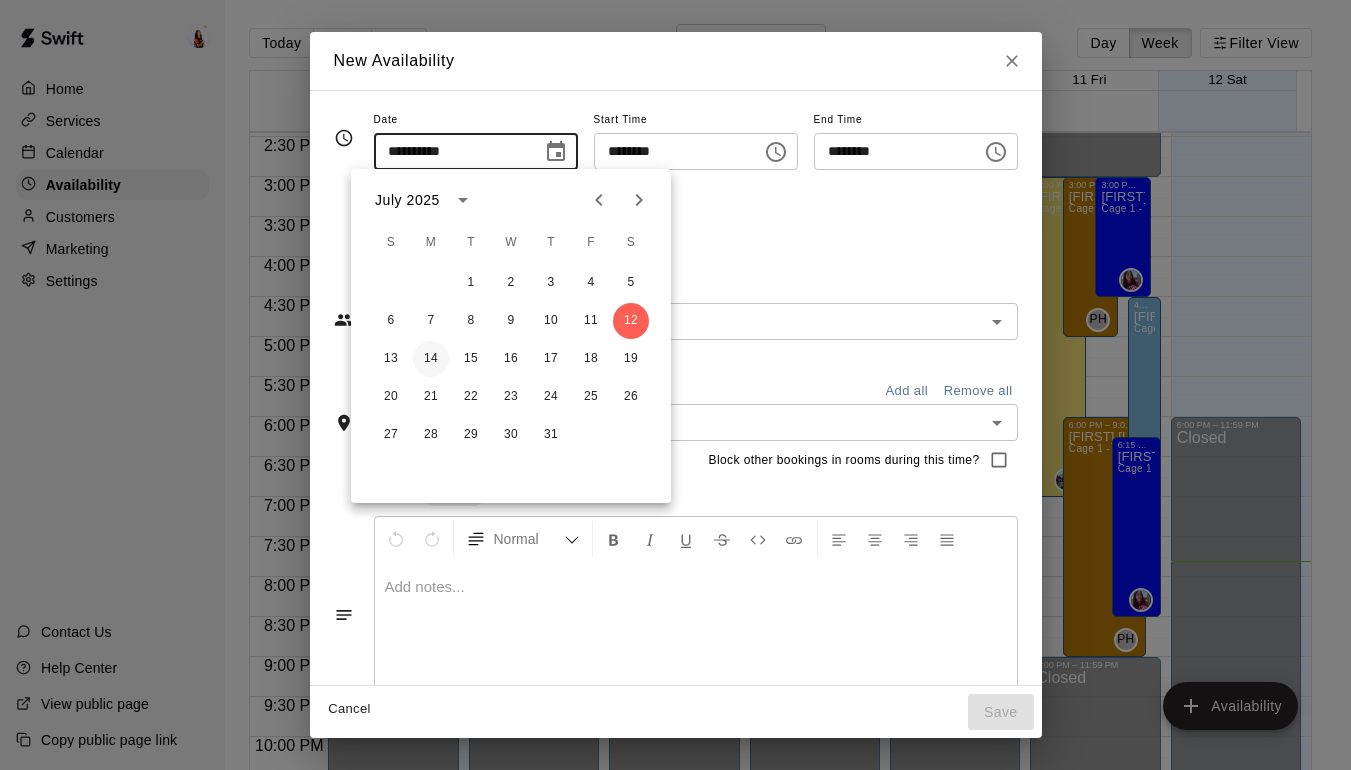 click on "14" at bounding box center [431, 359] 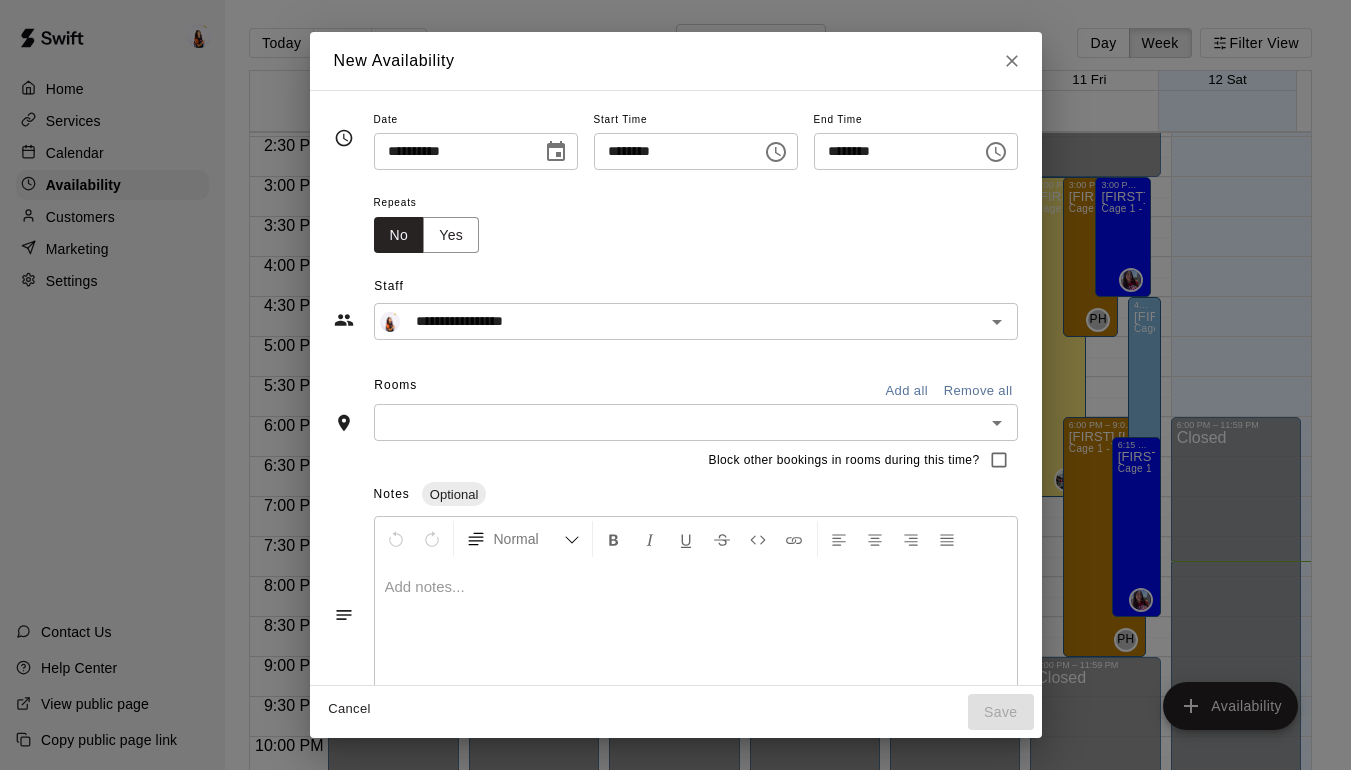 click on "********" at bounding box center [671, 151] 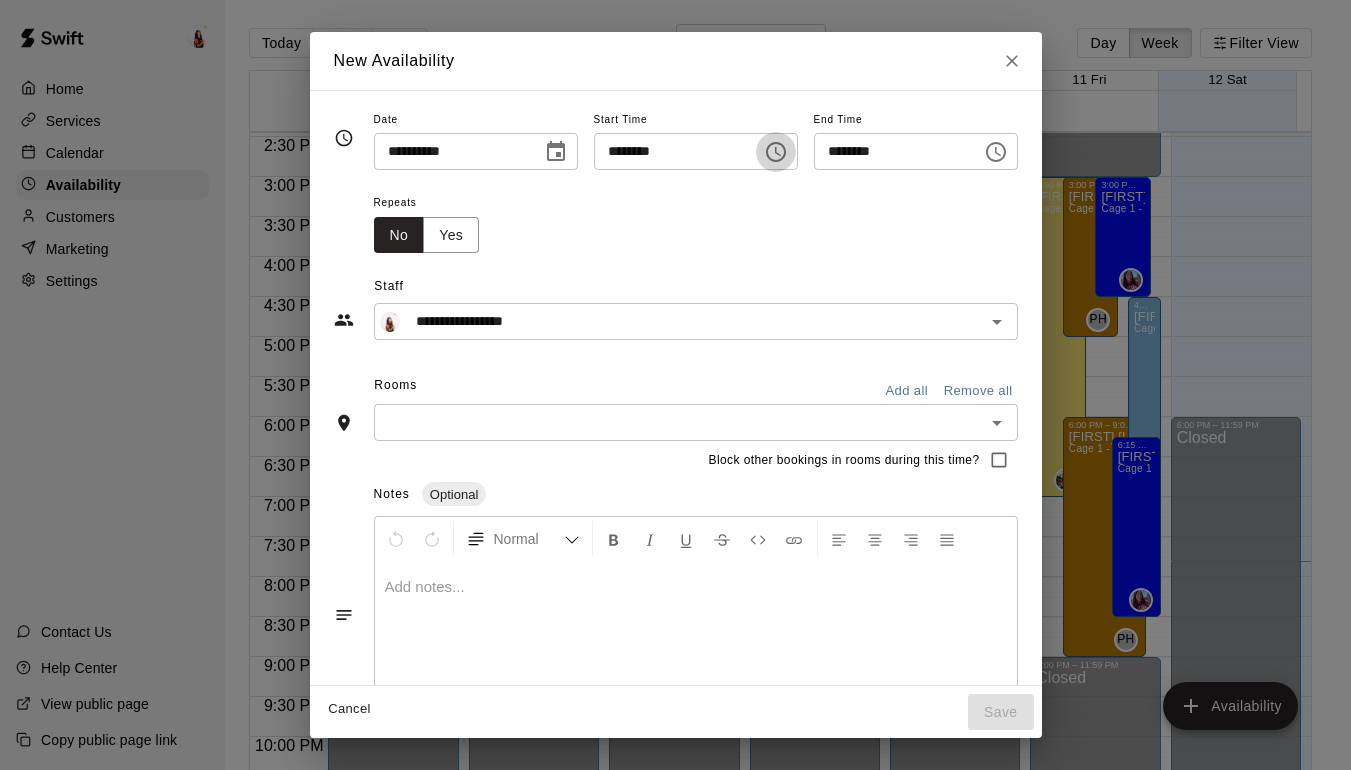 click 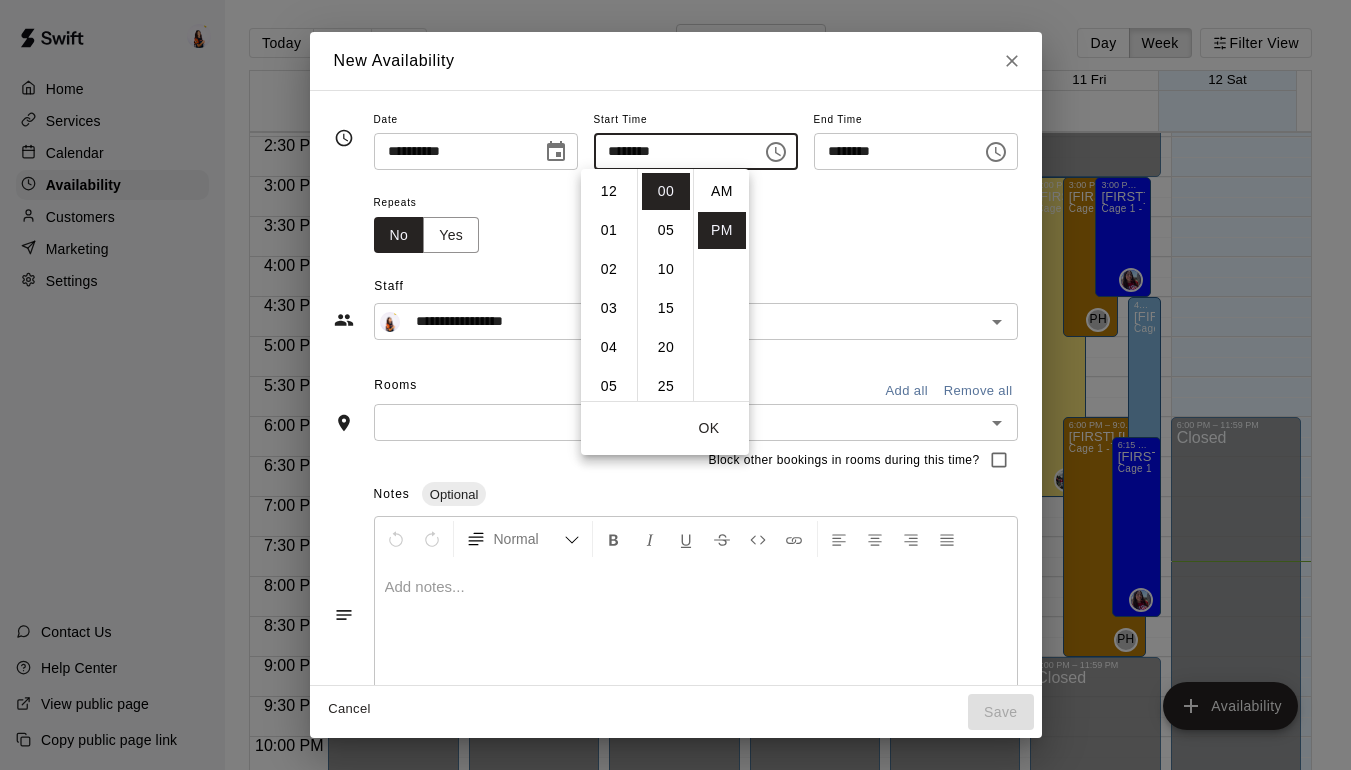 scroll, scrollTop: 273, scrollLeft: 0, axis: vertical 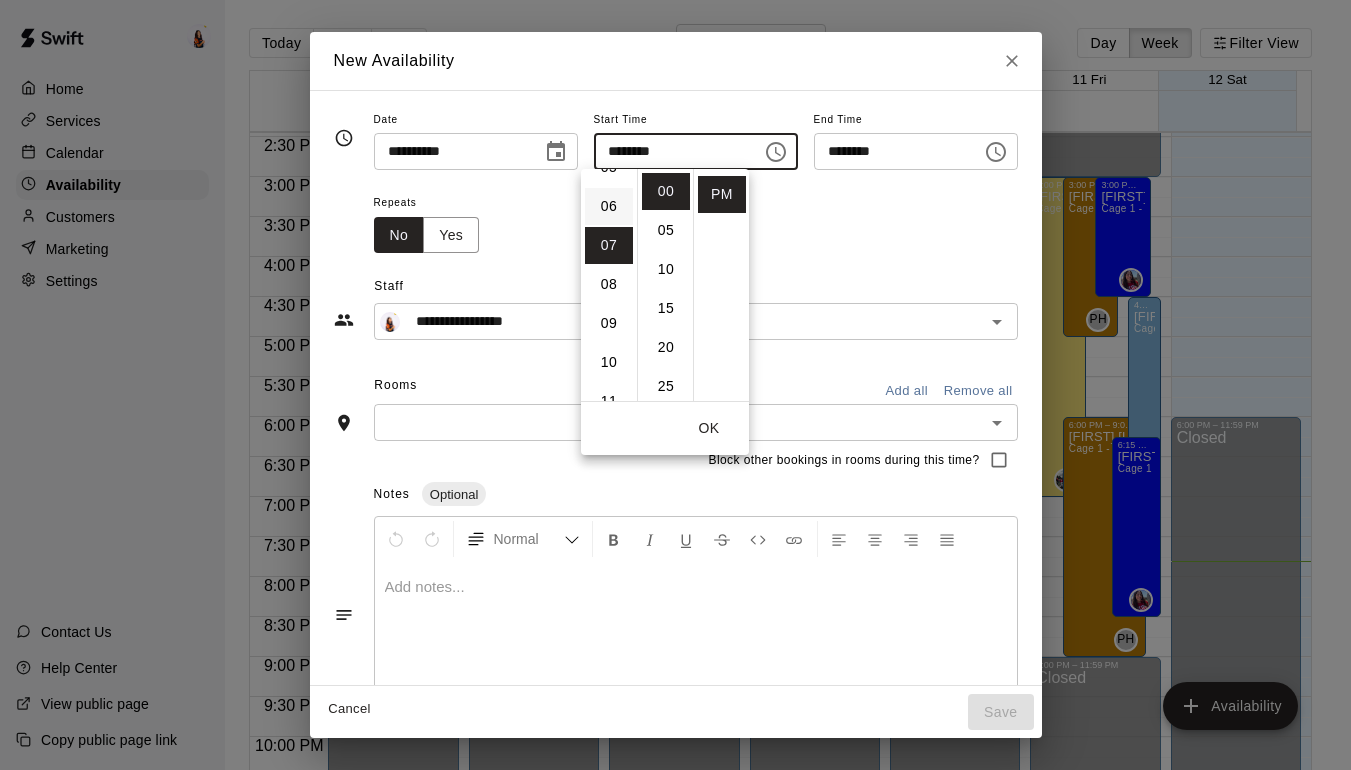 click on "06" at bounding box center (609, 206) 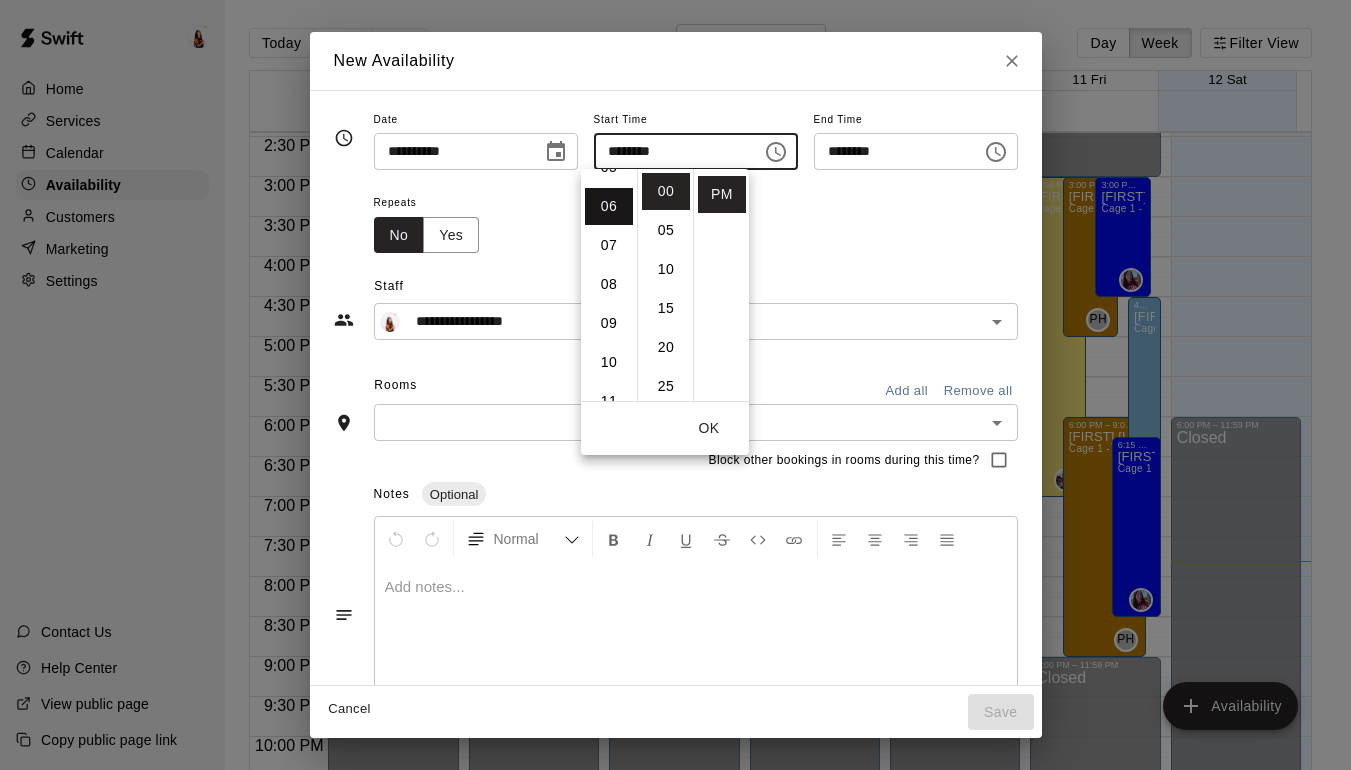 scroll, scrollTop: 234, scrollLeft: 0, axis: vertical 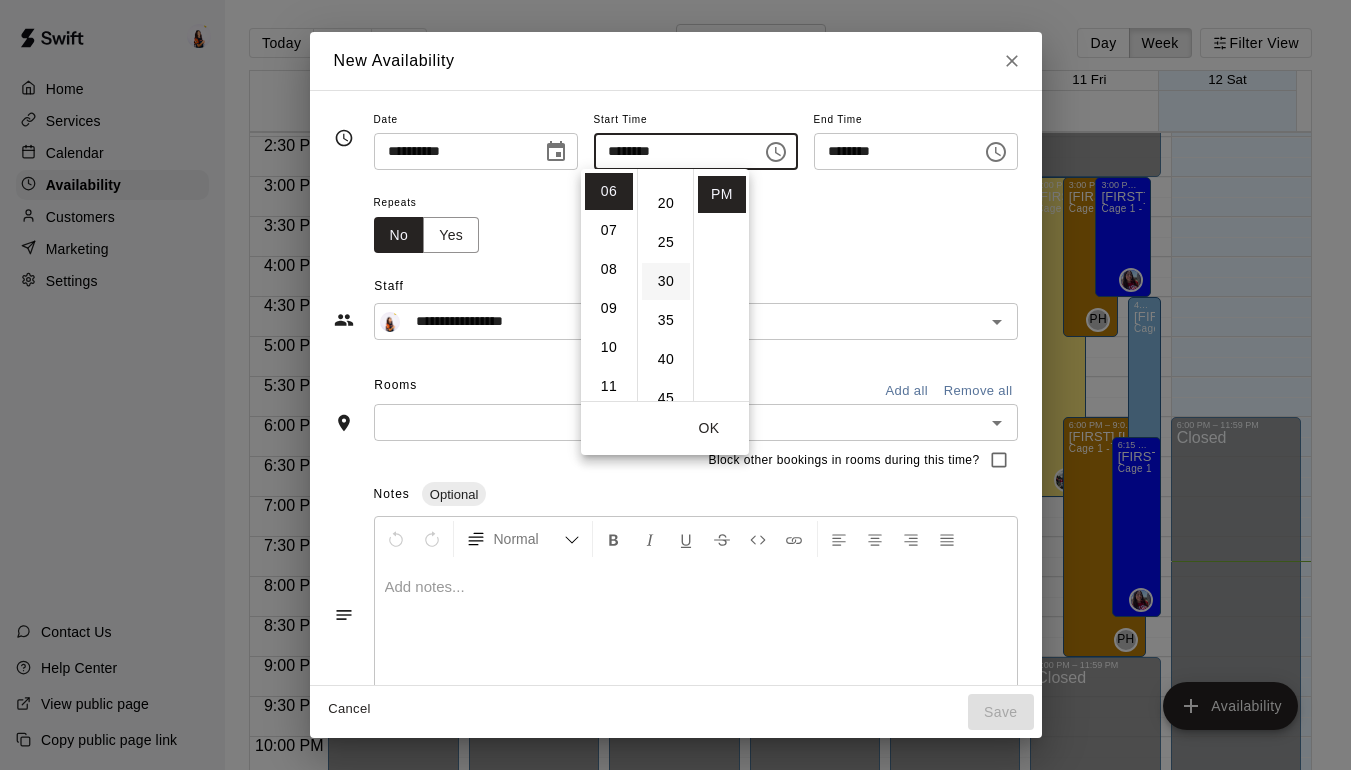 click on "30" at bounding box center [666, 281] 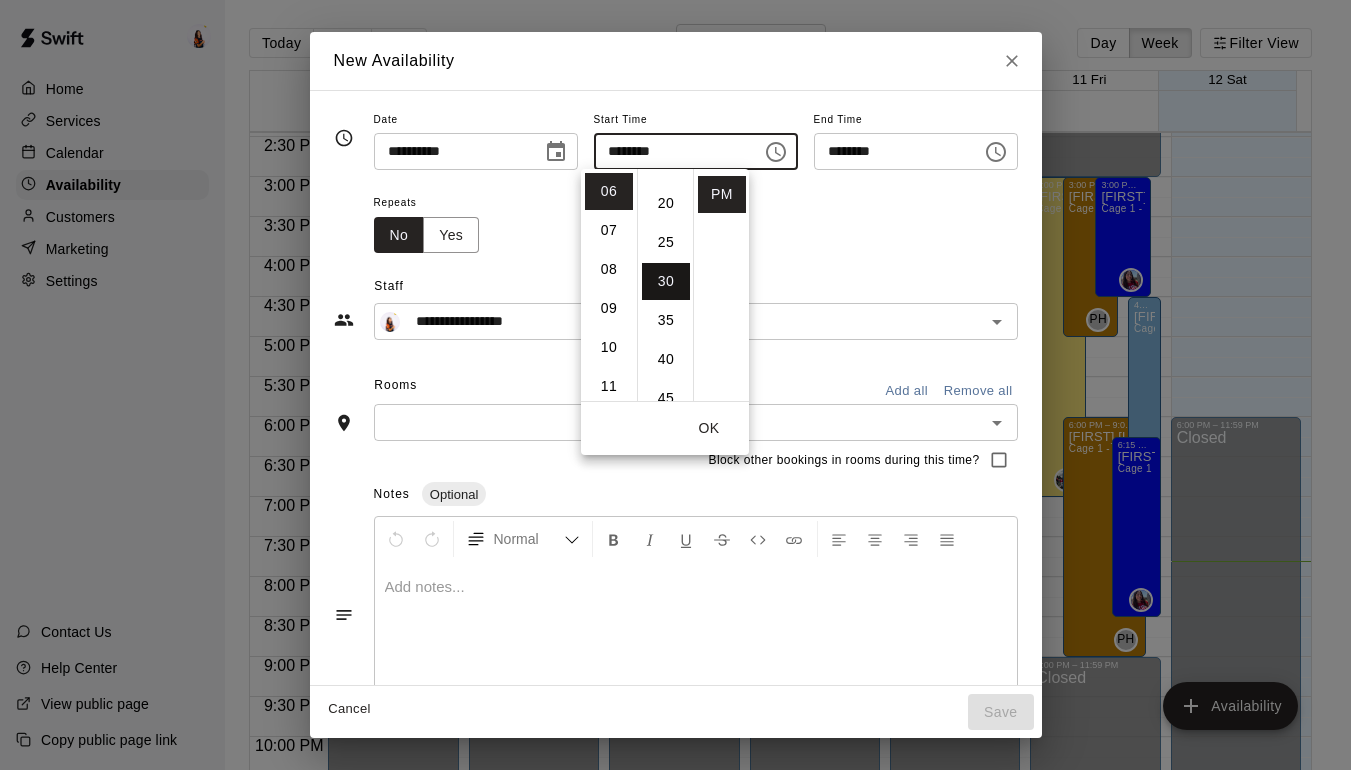 scroll, scrollTop: 234, scrollLeft: 0, axis: vertical 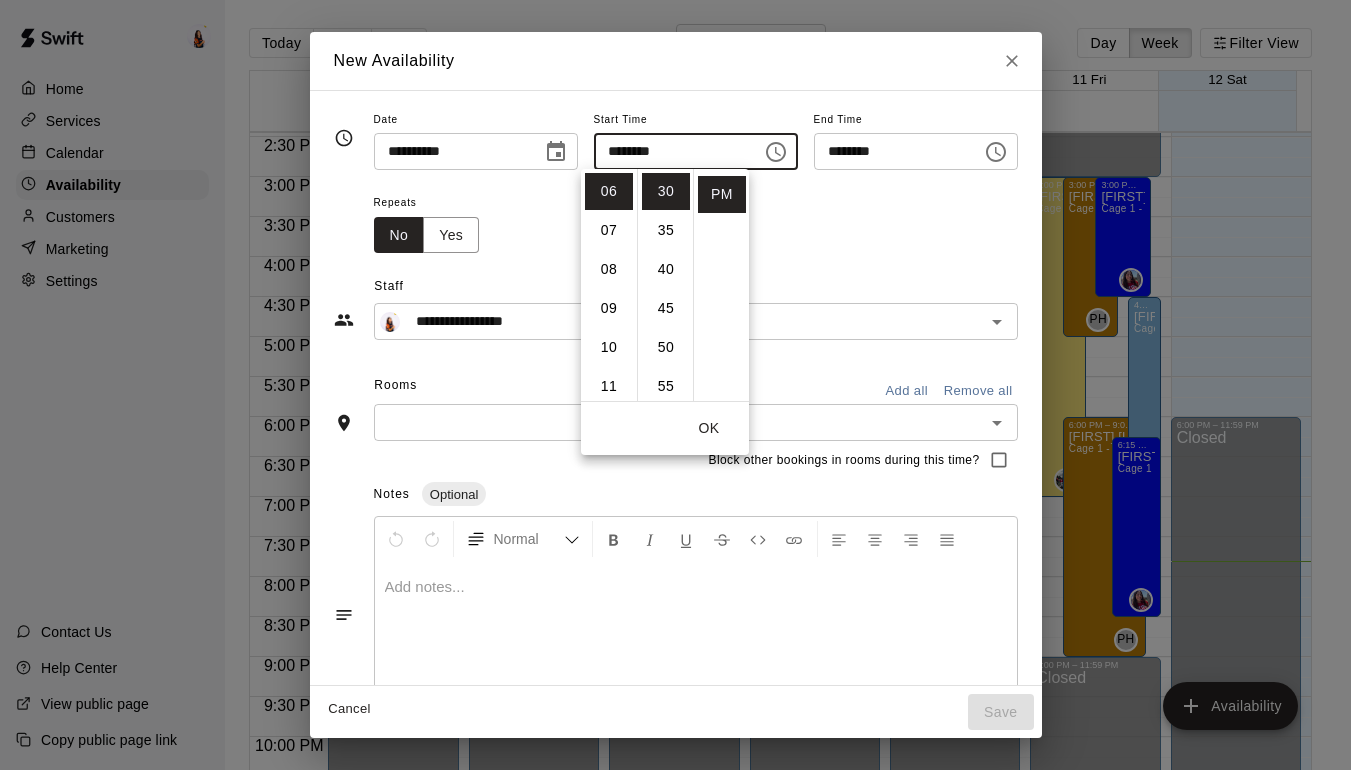 click 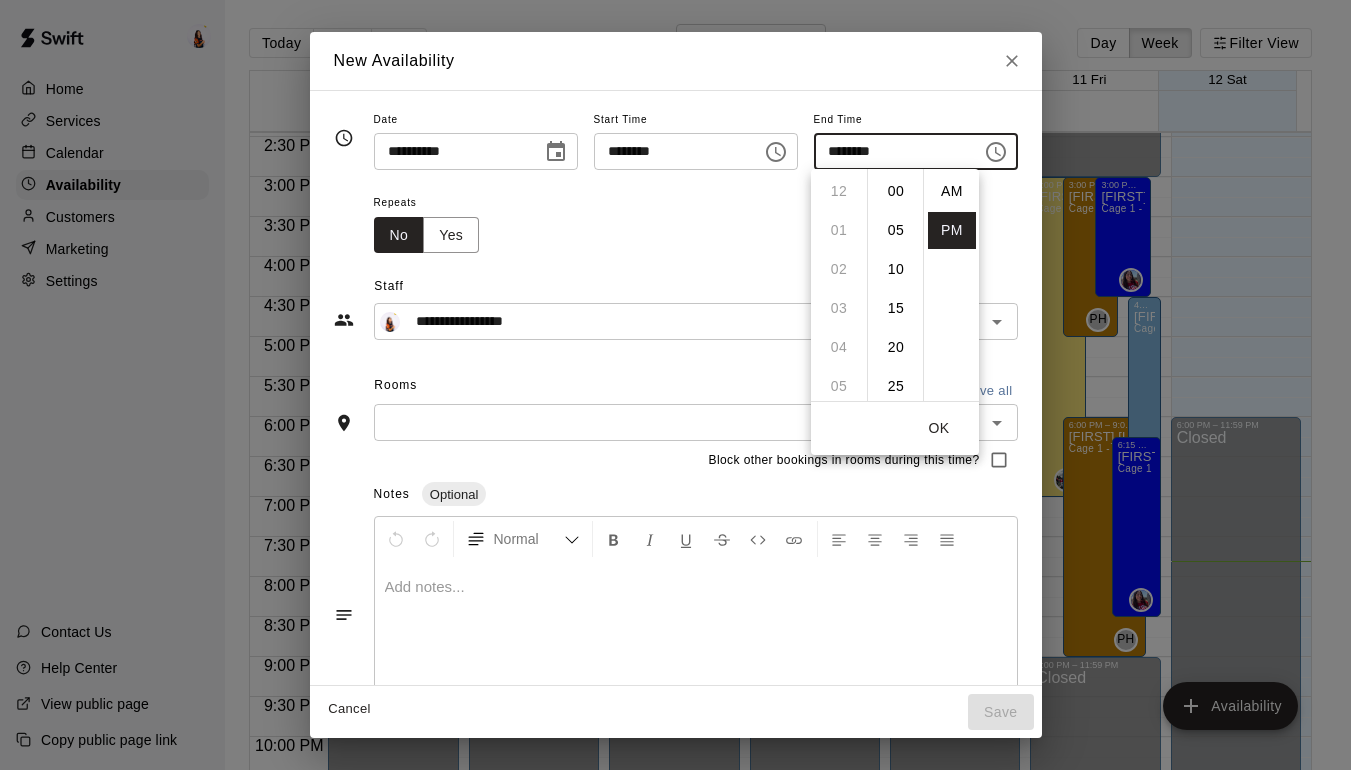 scroll, scrollTop: 273, scrollLeft: 0, axis: vertical 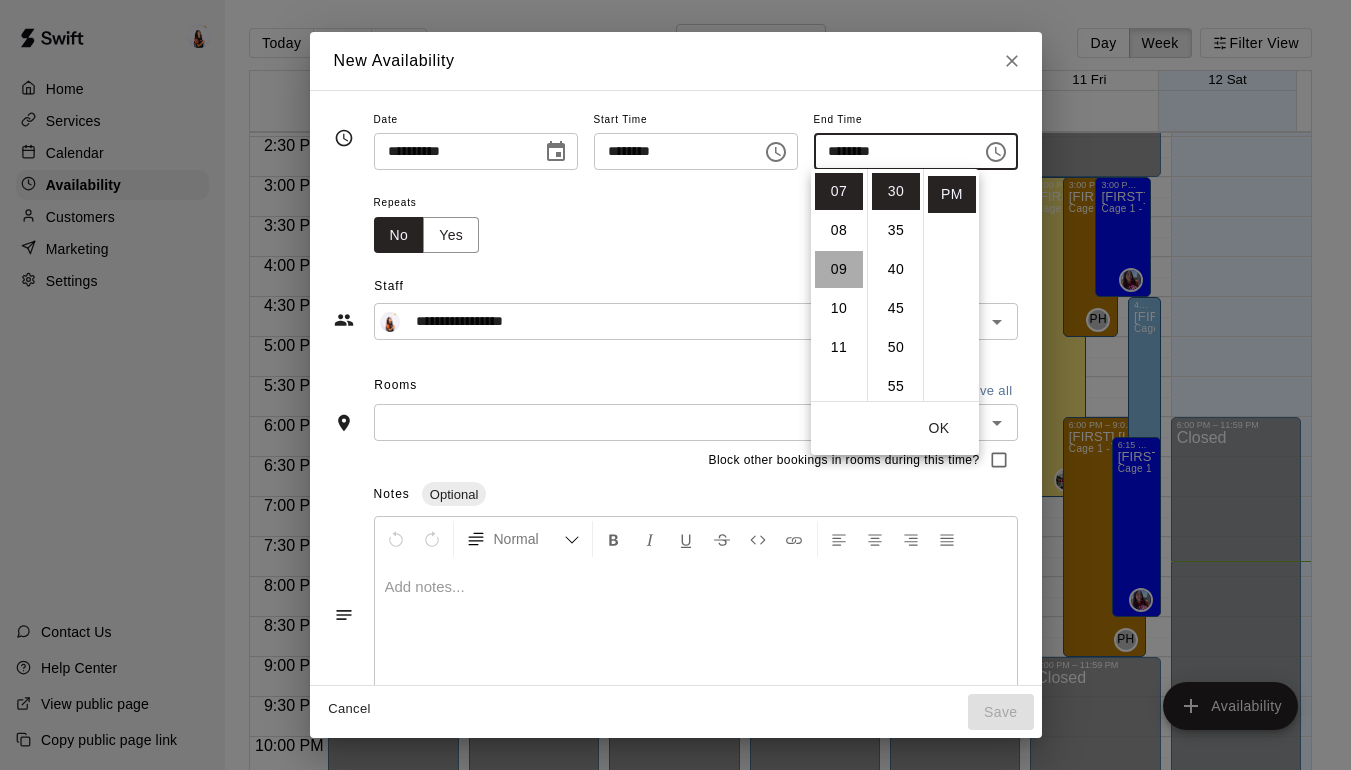 click on "09" at bounding box center (839, 269) 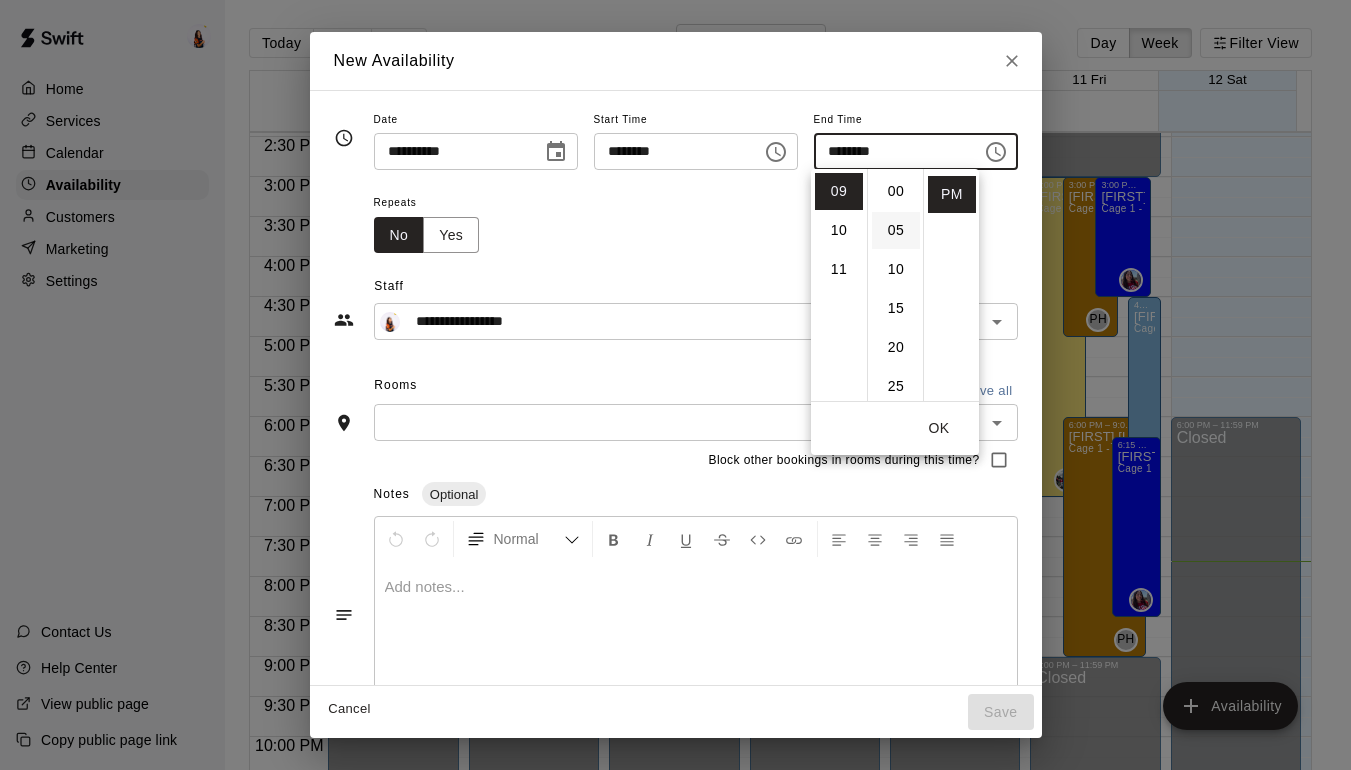 scroll, scrollTop: 0, scrollLeft: 0, axis: both 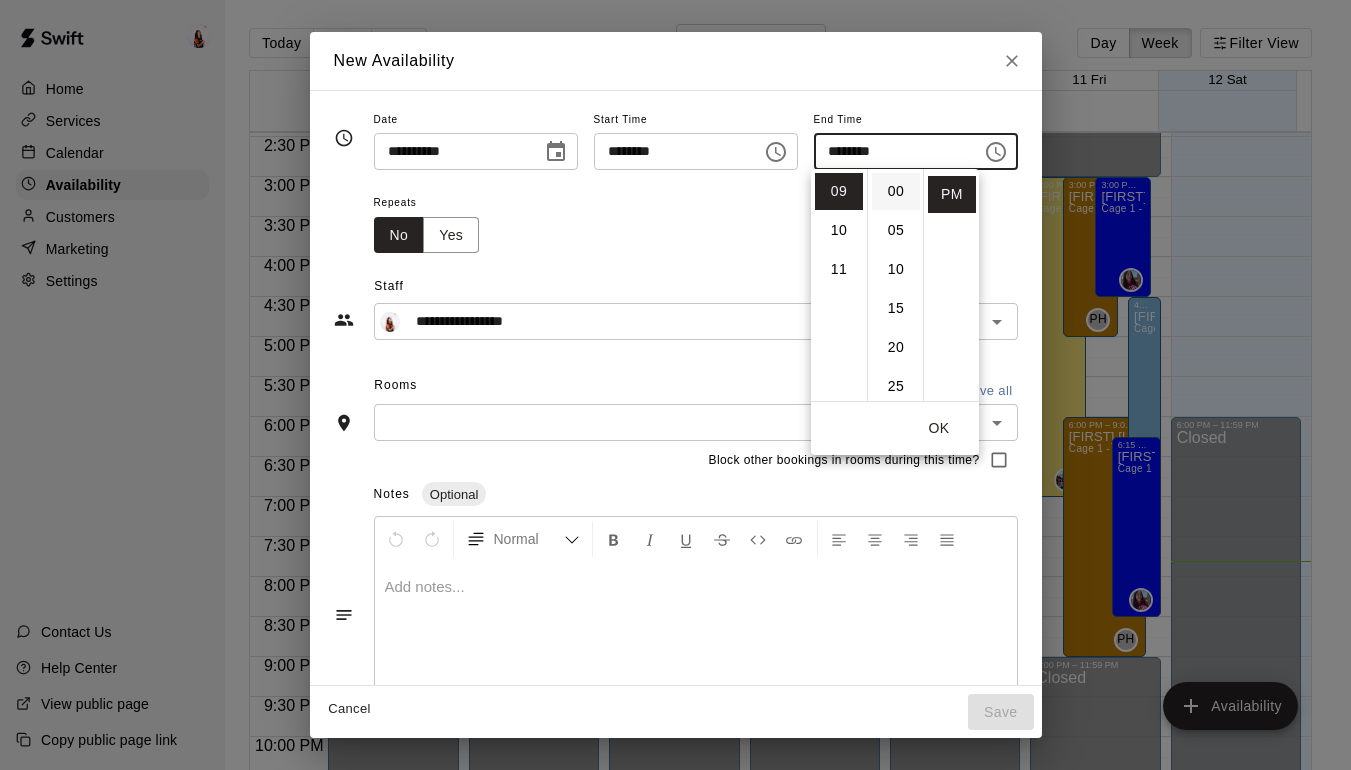 click on "00" at bounding box center (896, 191) 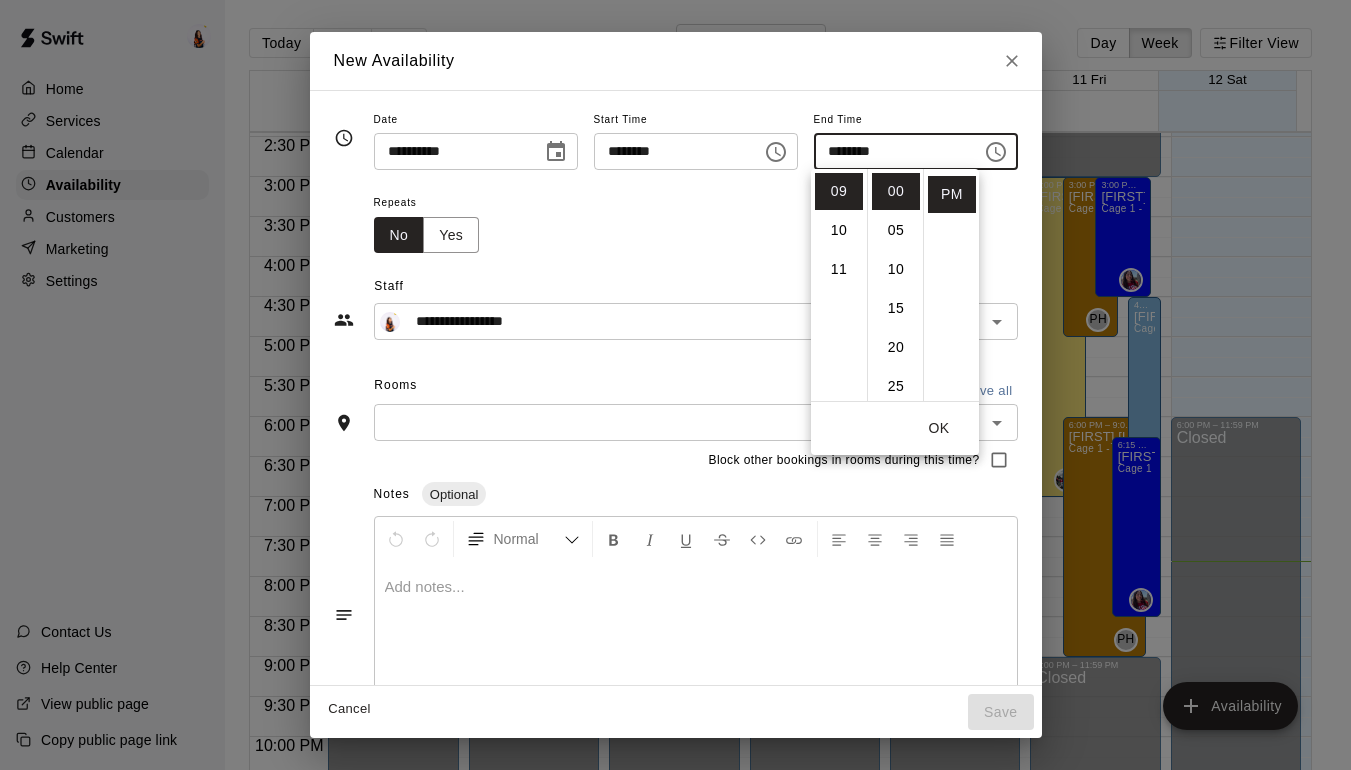 click on "Repeats No Yes" at bounding box center (696, 221) 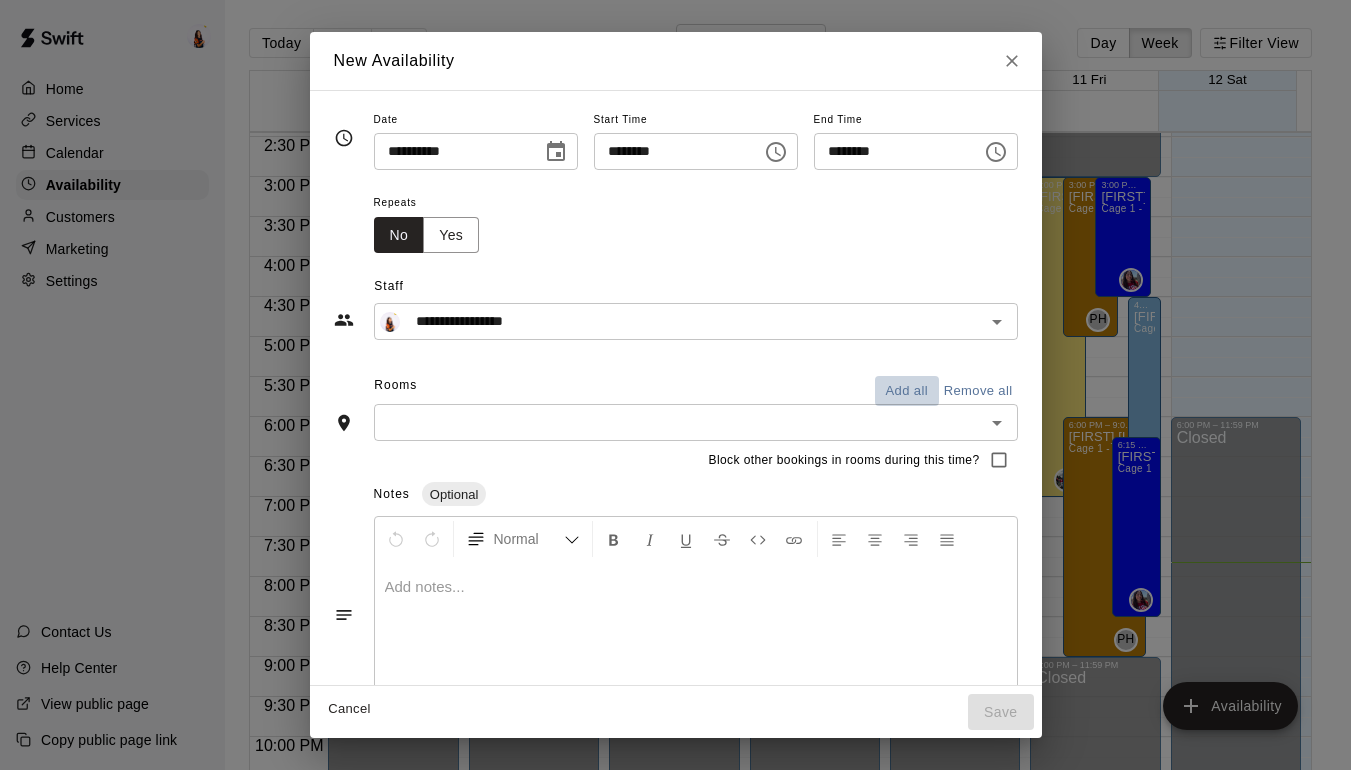click on "Add all" at bounding box center (907, 391) 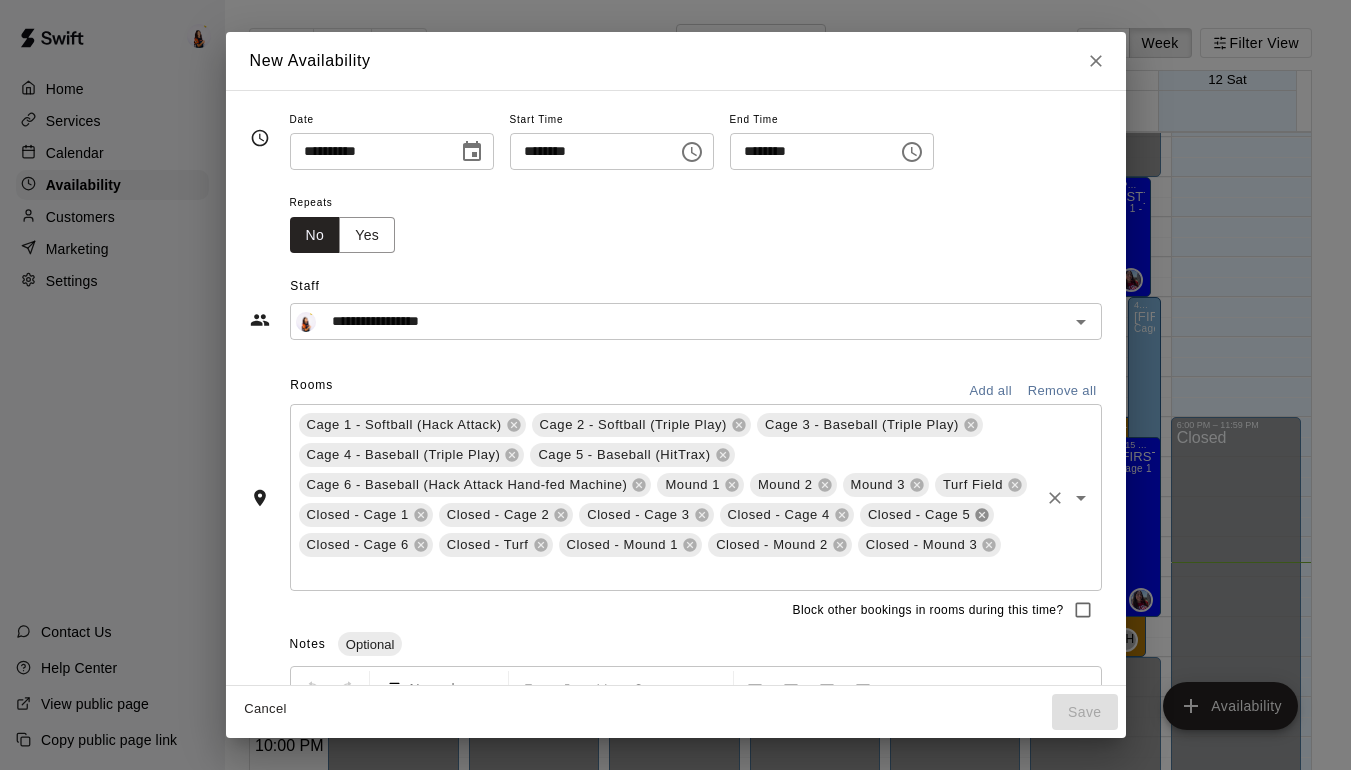click 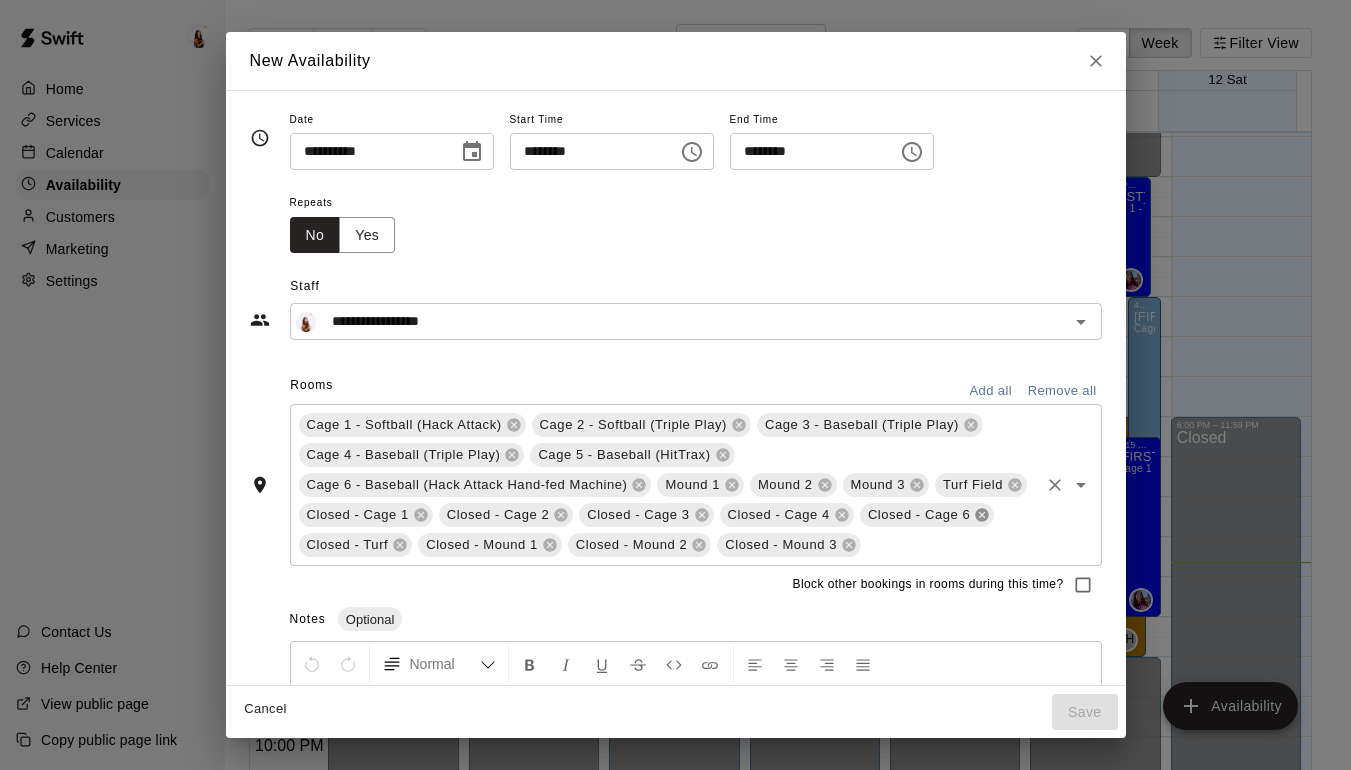 click 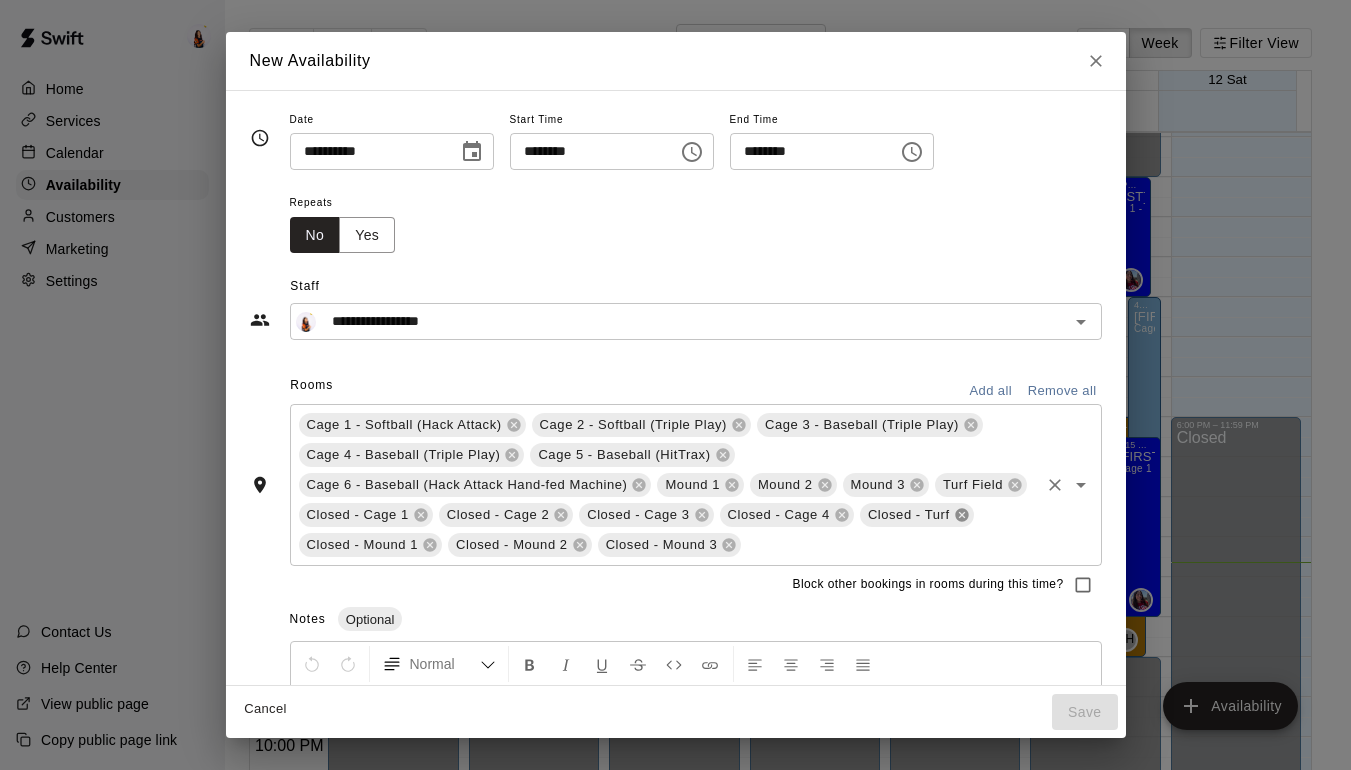 click on "Closed - Mound 1" at bounding box center (363, 545) 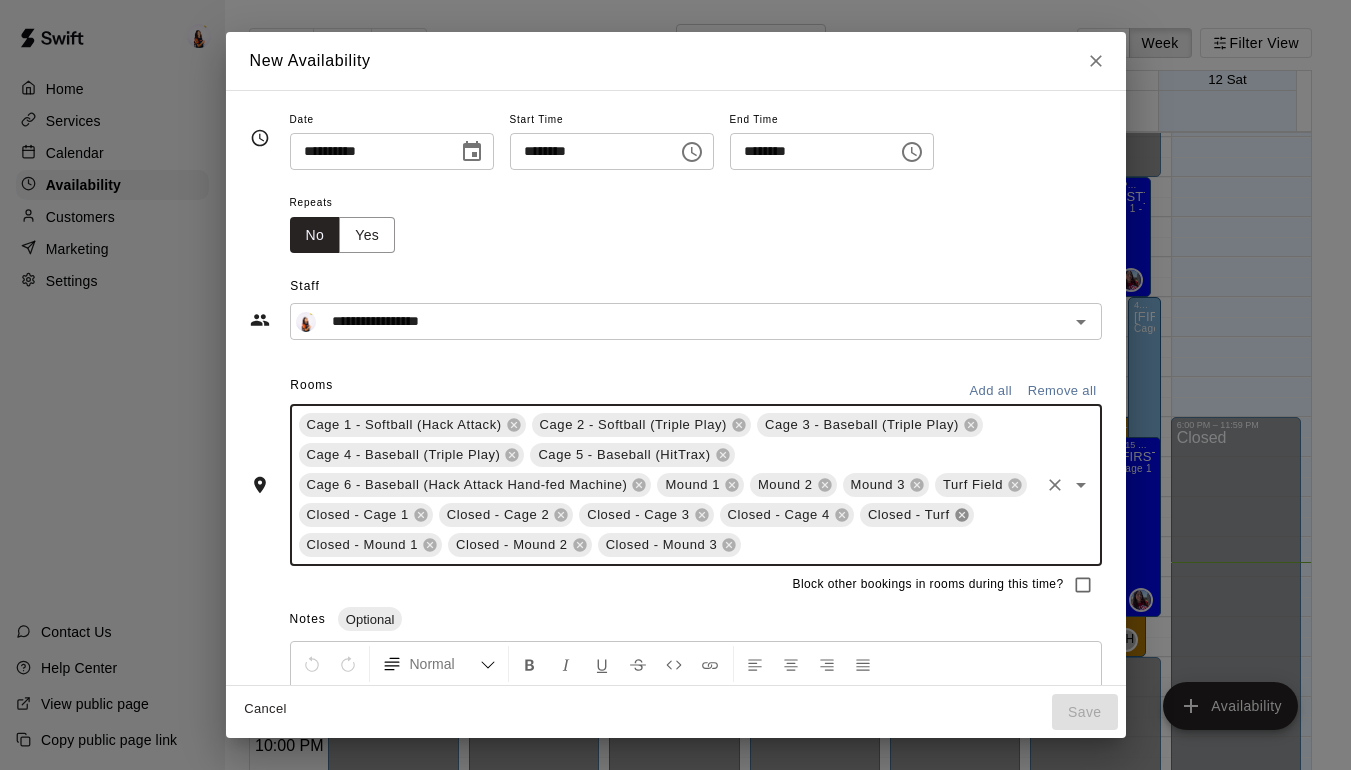 click 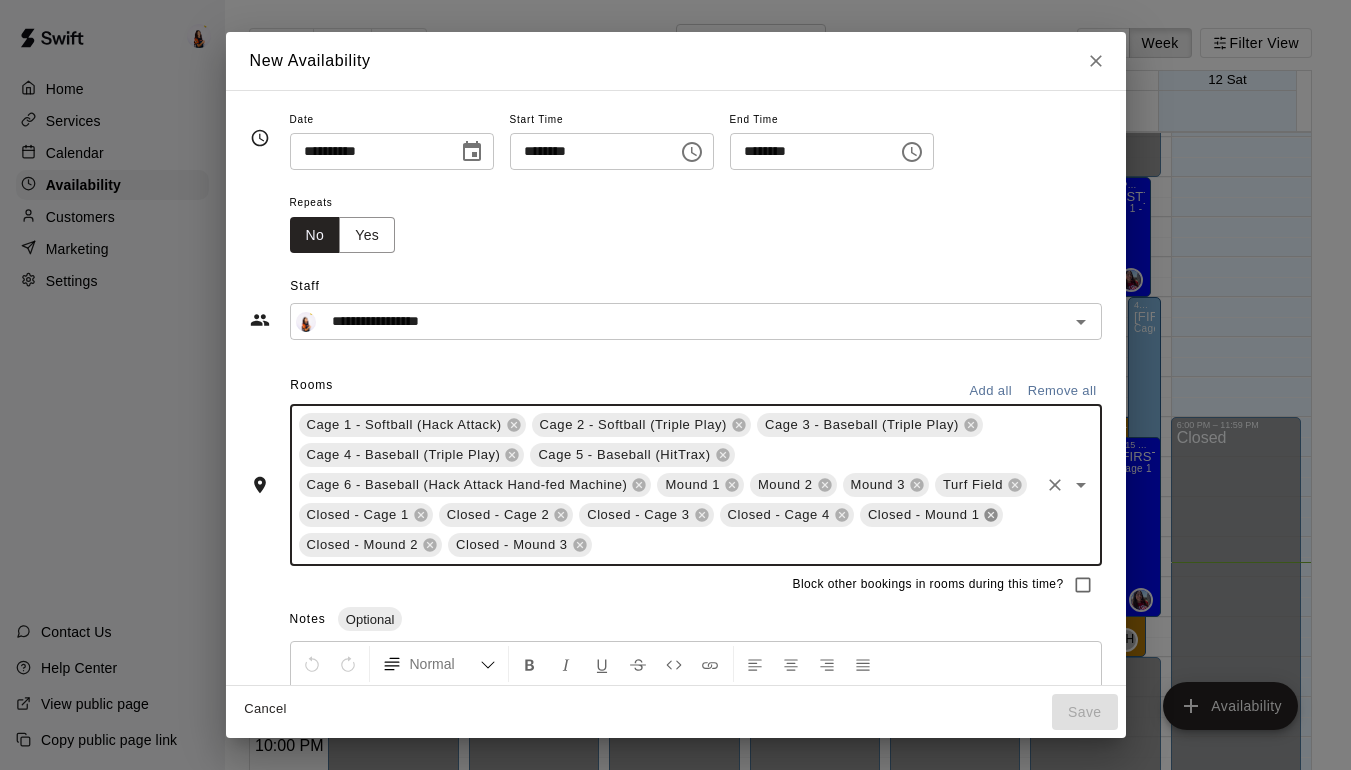 click 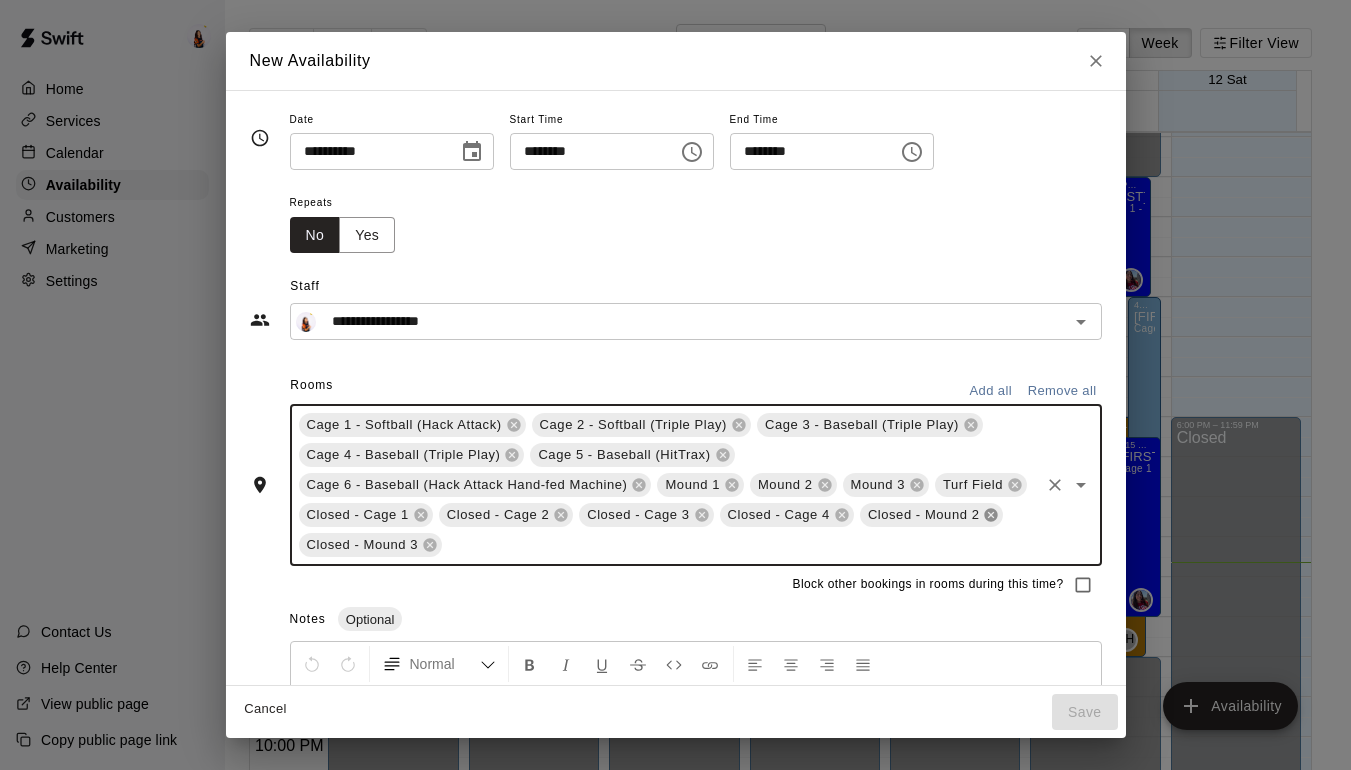 click 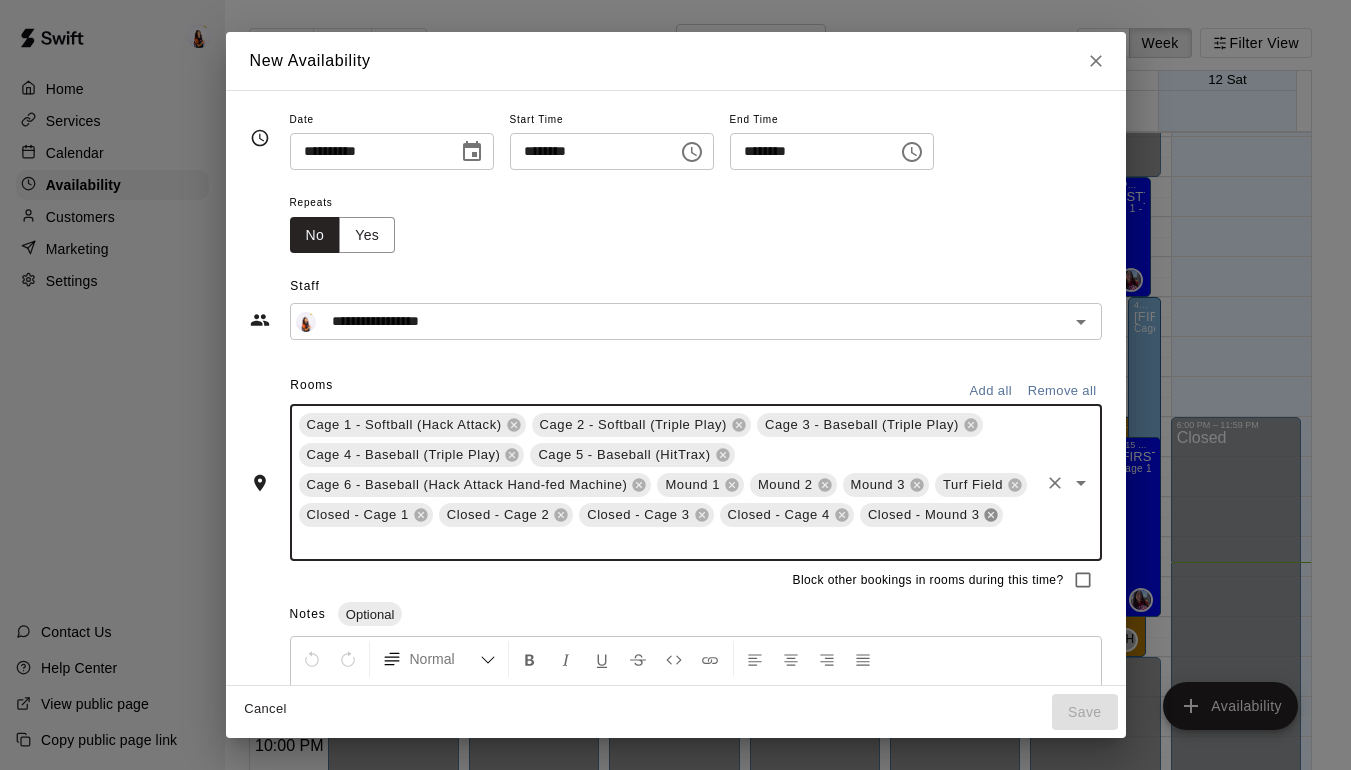 click 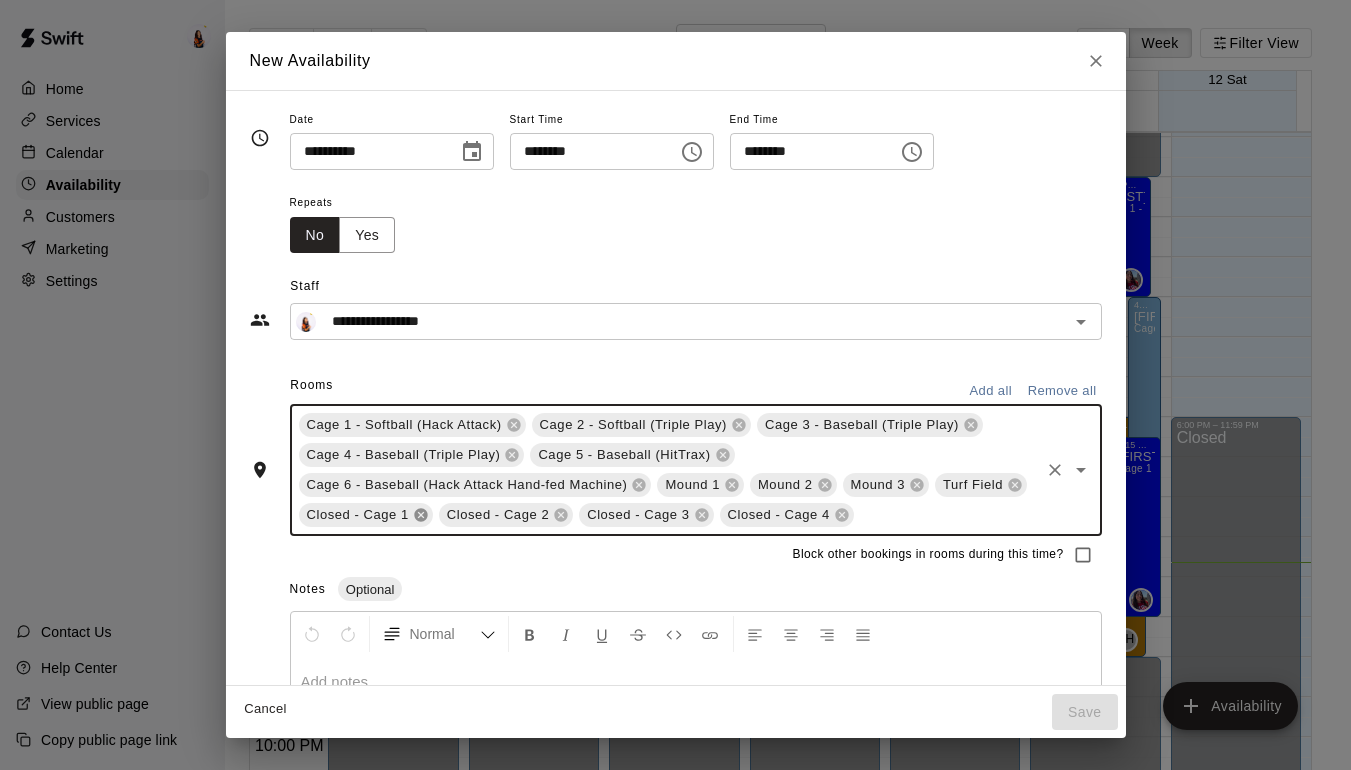 click 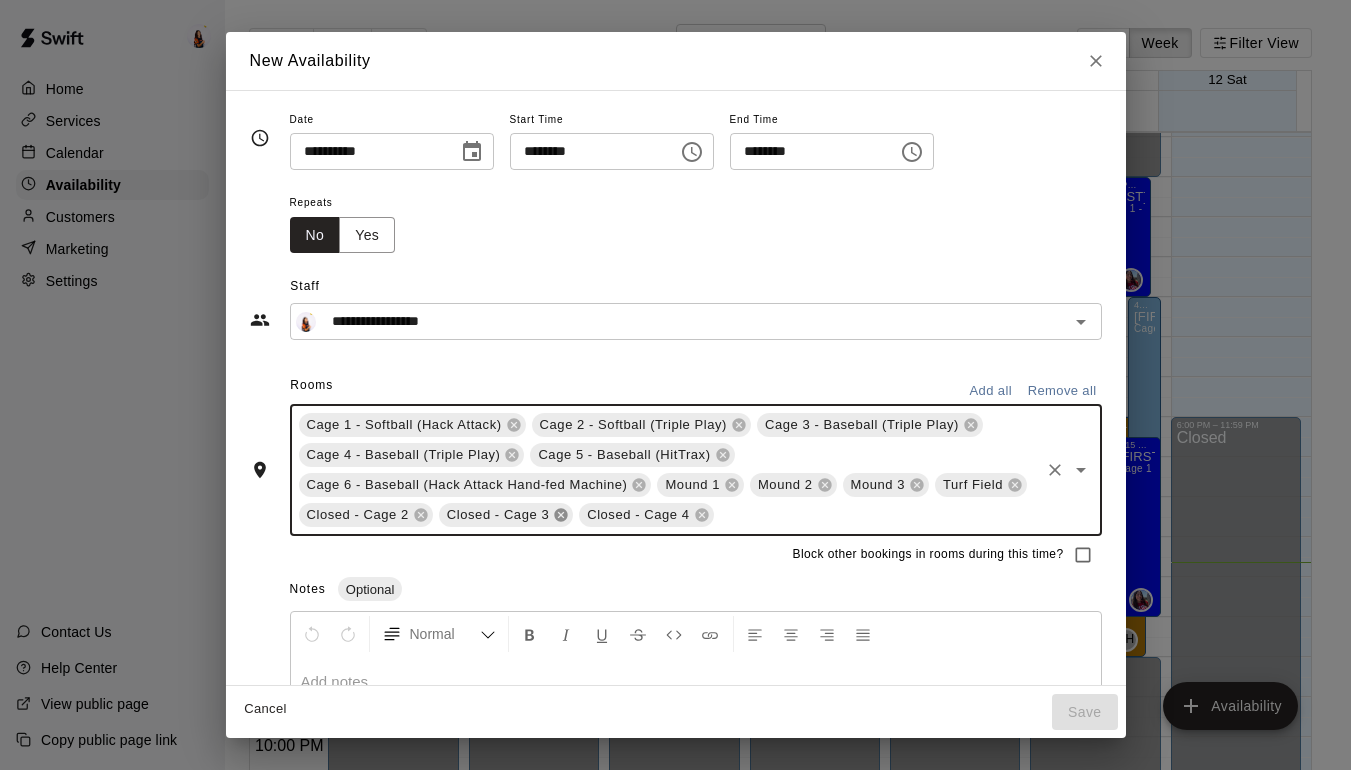 click 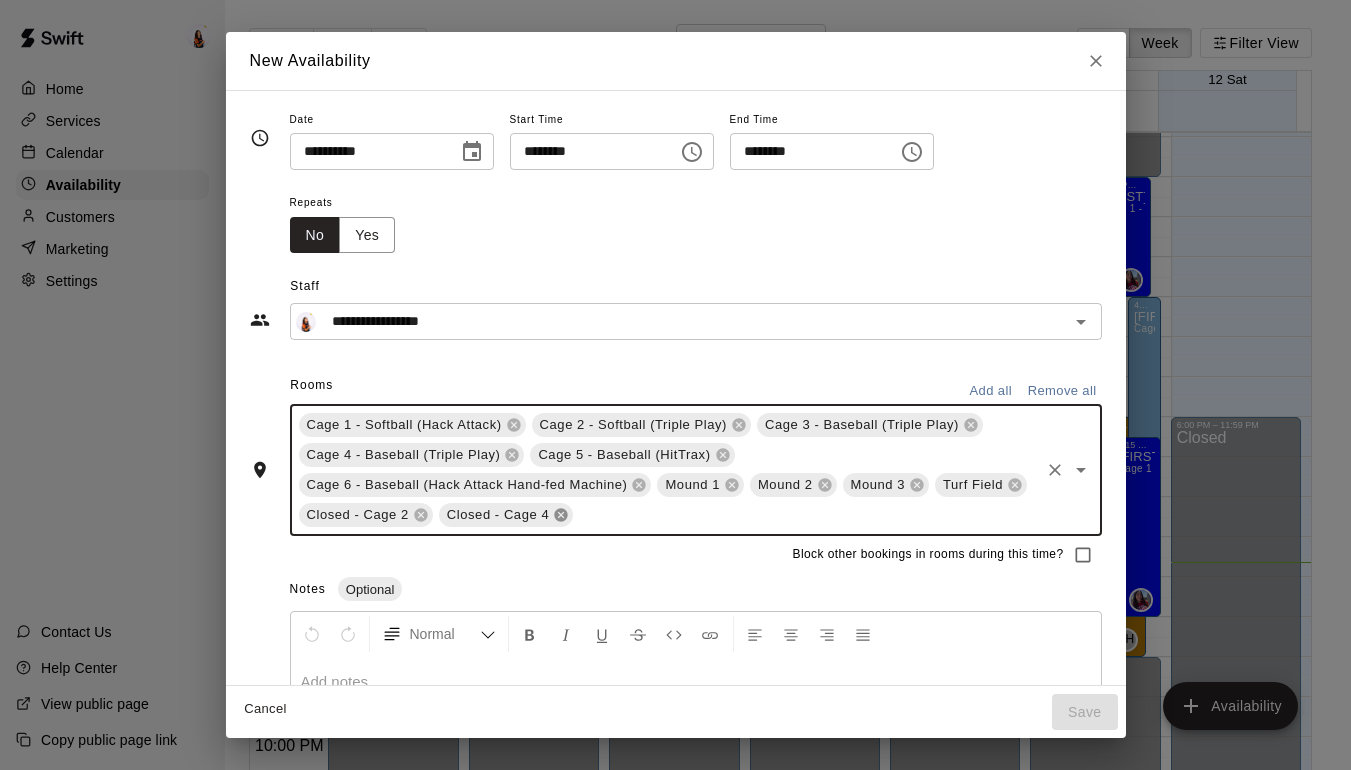 click 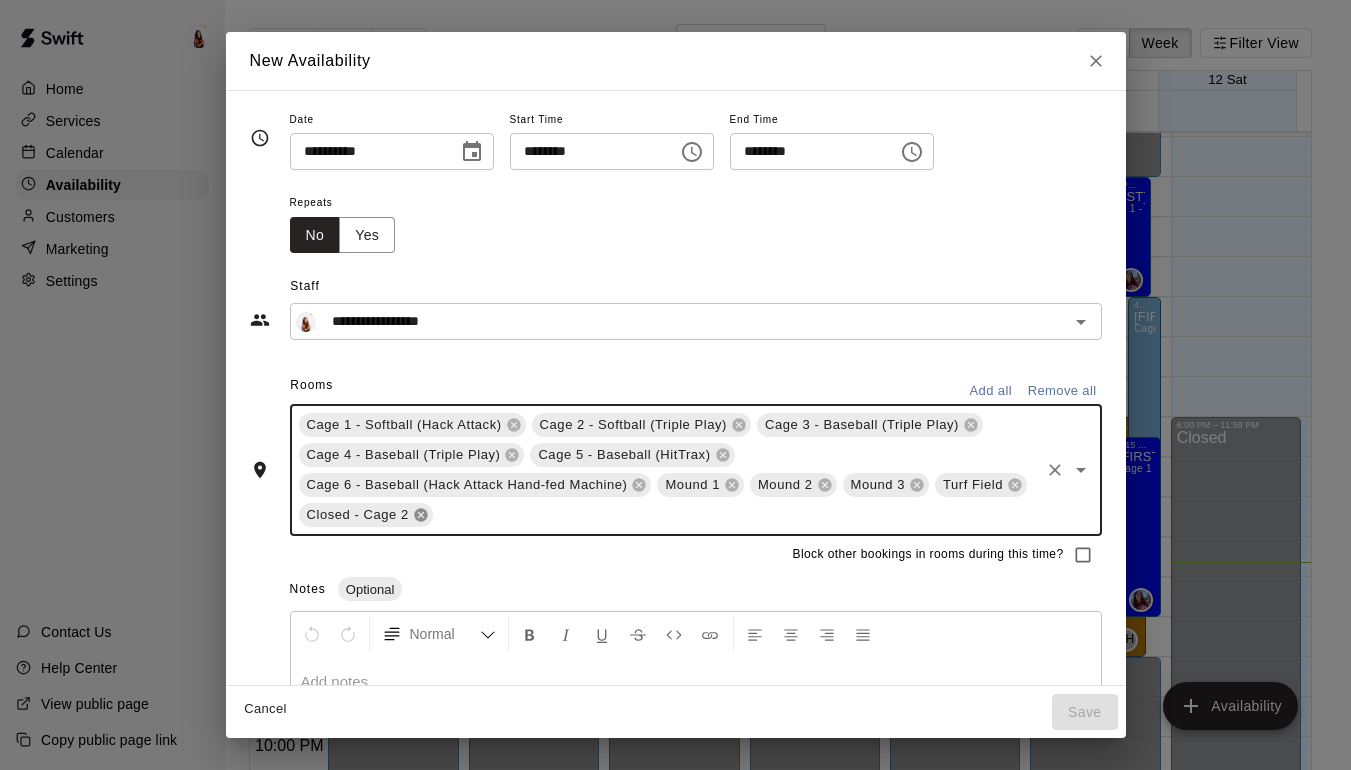 click 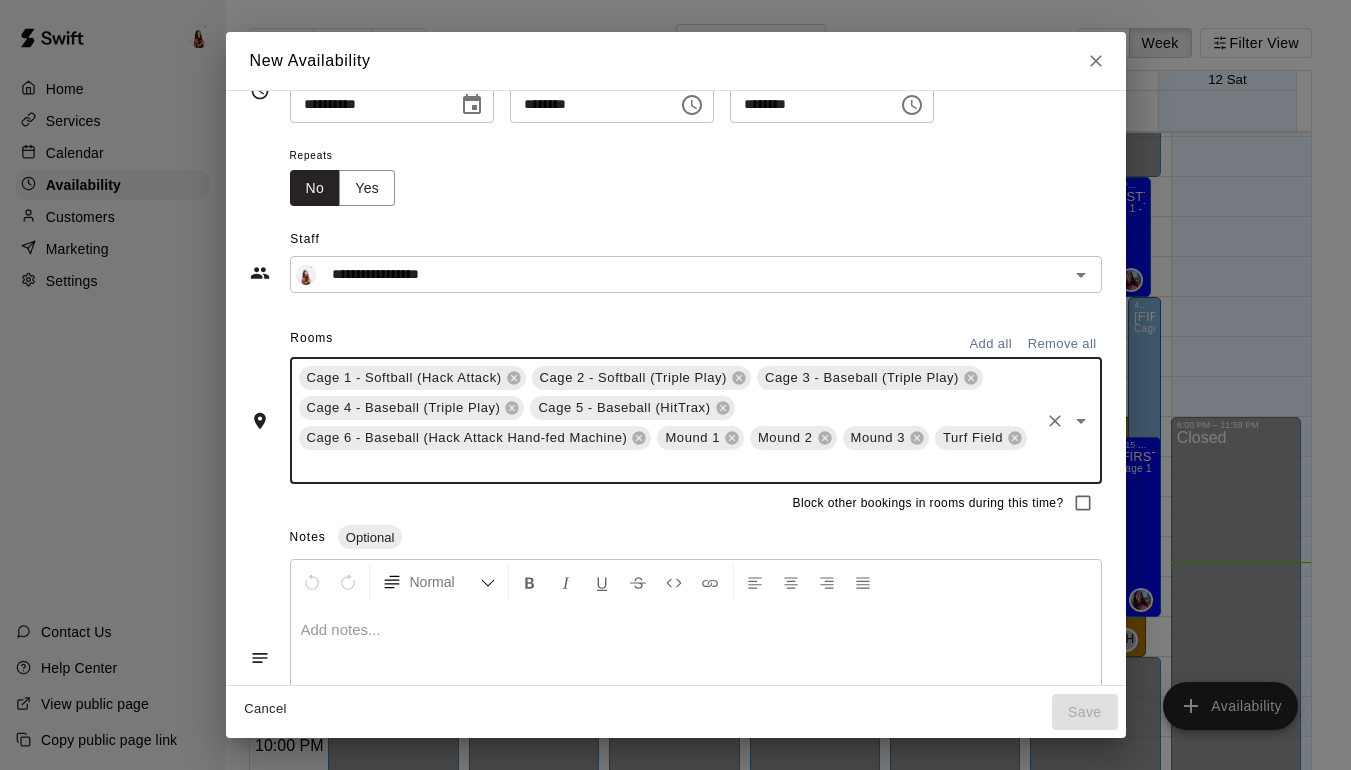 scroll, scrollTop: 0, scrollLeft: 0, axis: both 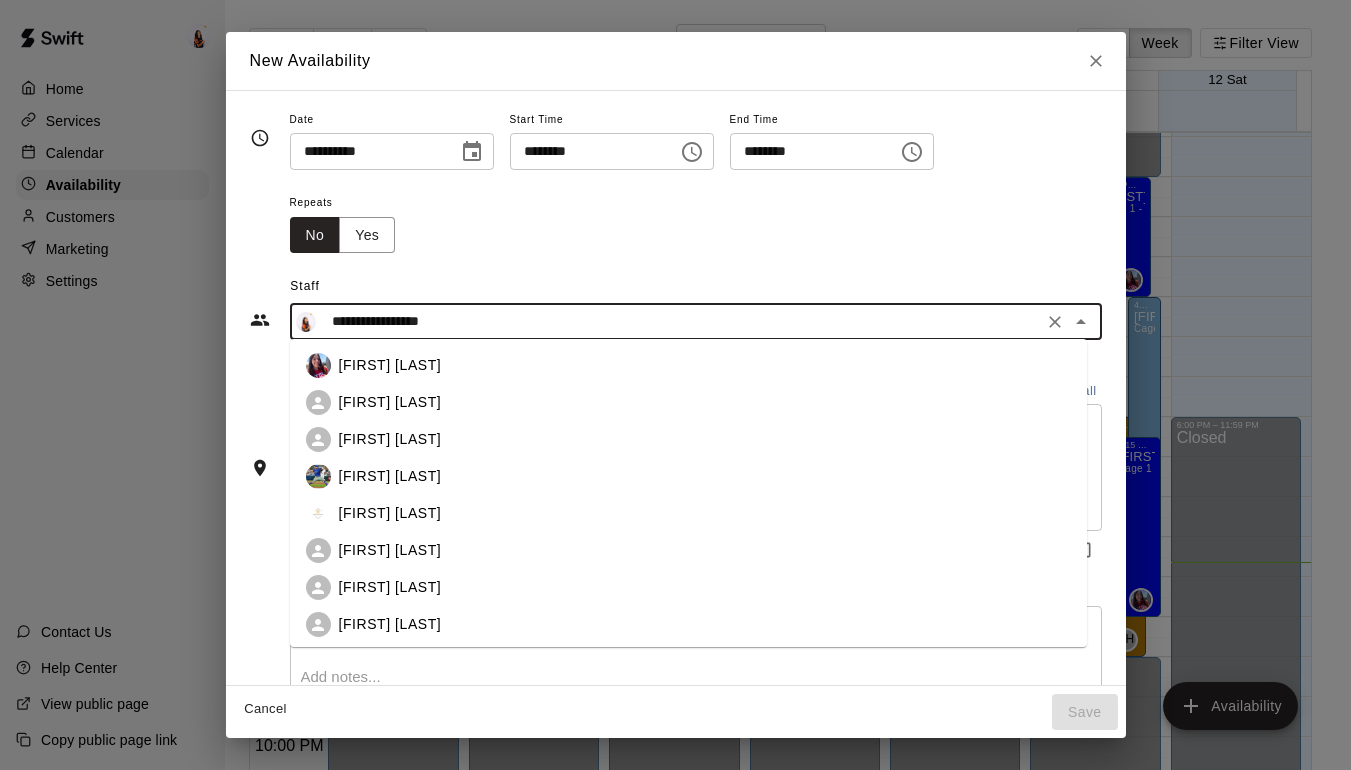 click on "**********" at bounding box center [680, 321] 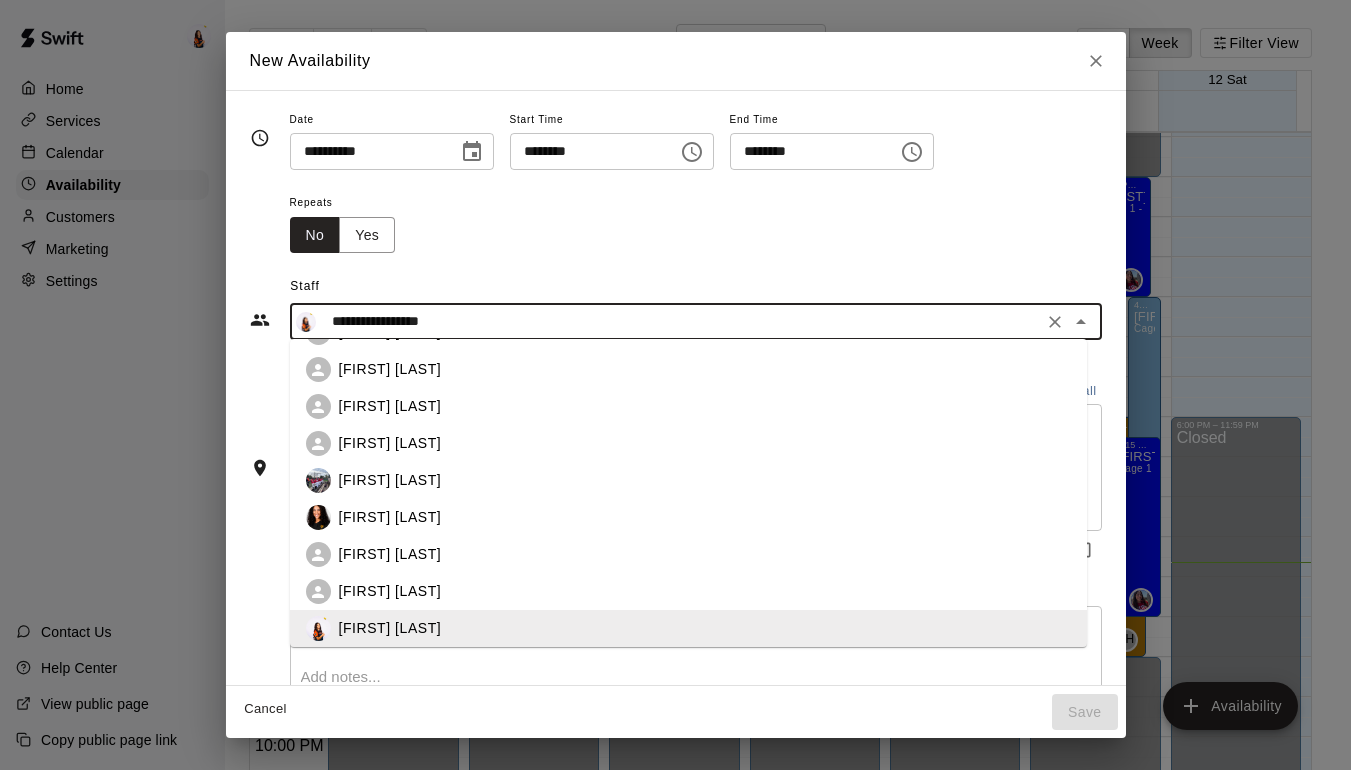 scroll, scrollTop: 342, scrollLeft: 0, axis: vertical 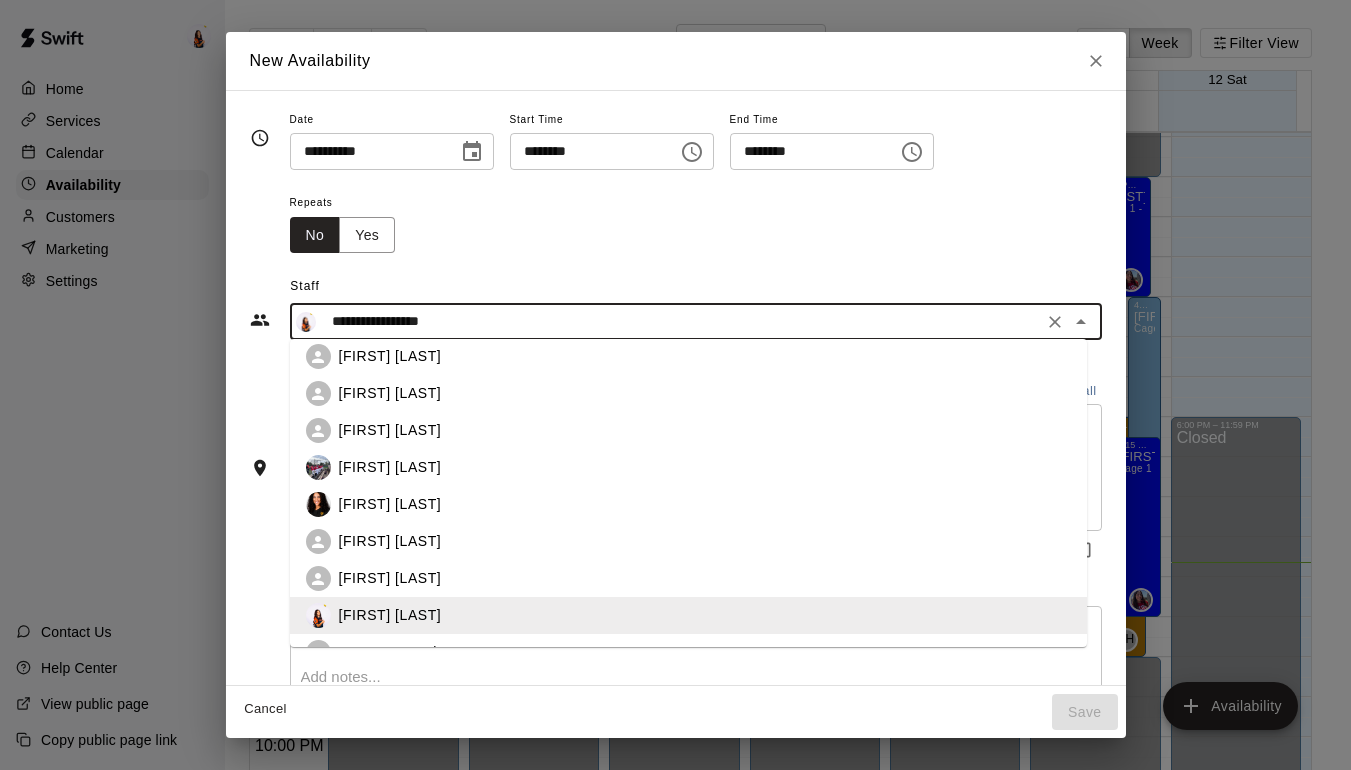 click on "[FIRST] [LAST]" at bounding box center (705, 467) 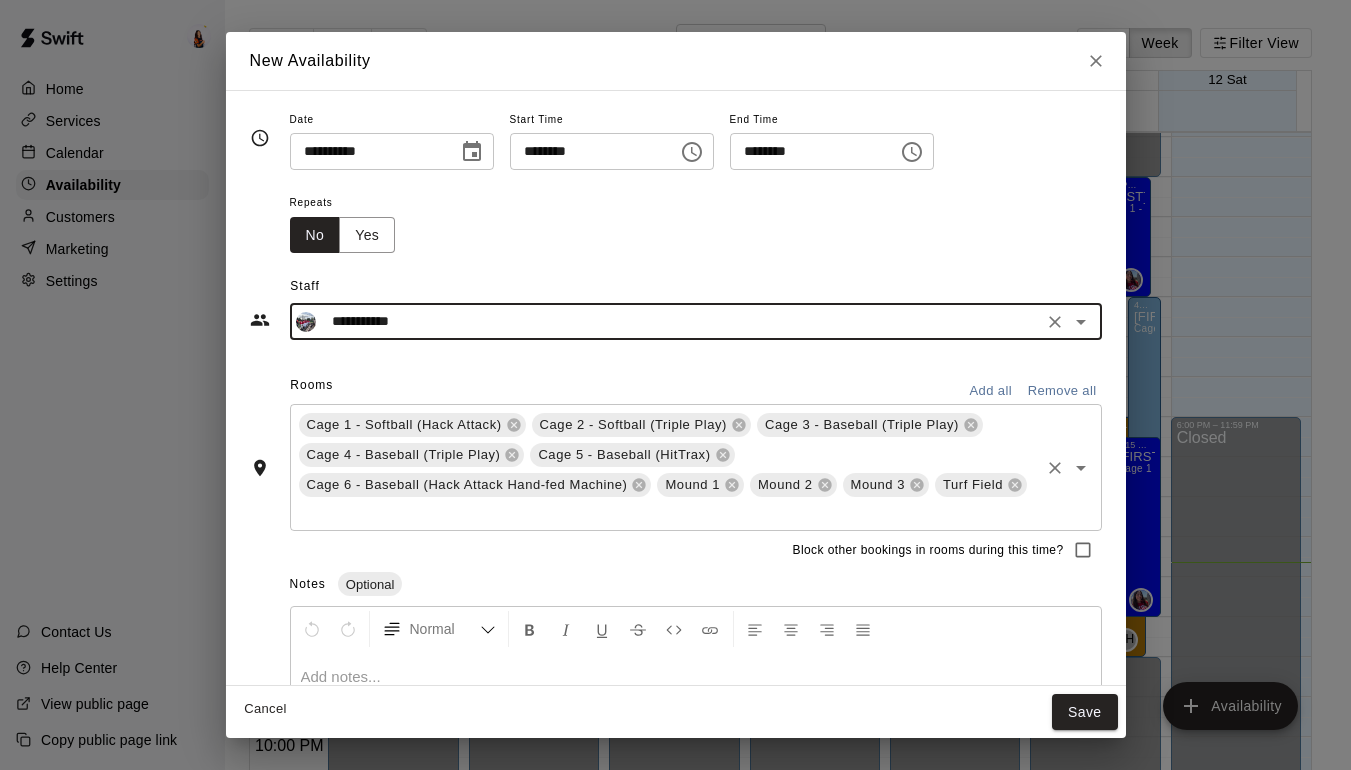 click 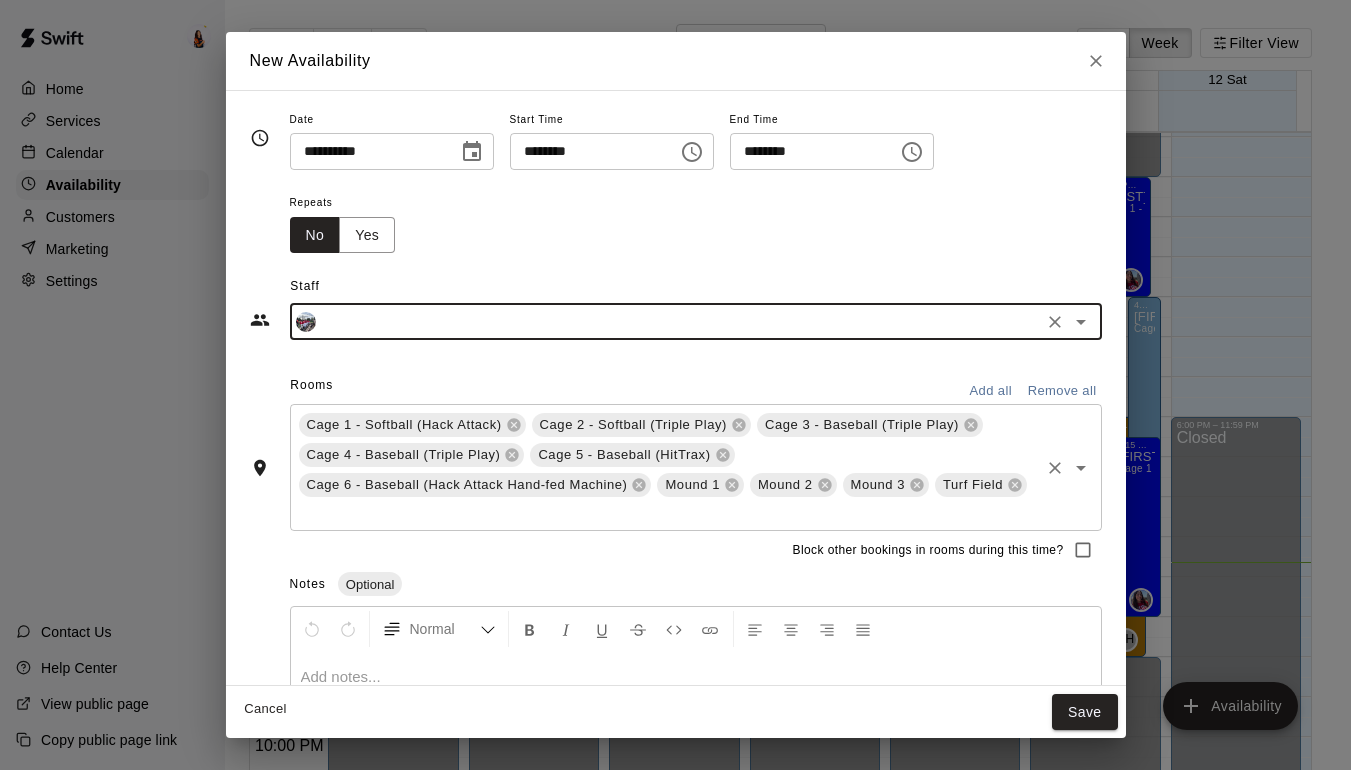 click at bounding box center [680, 321] 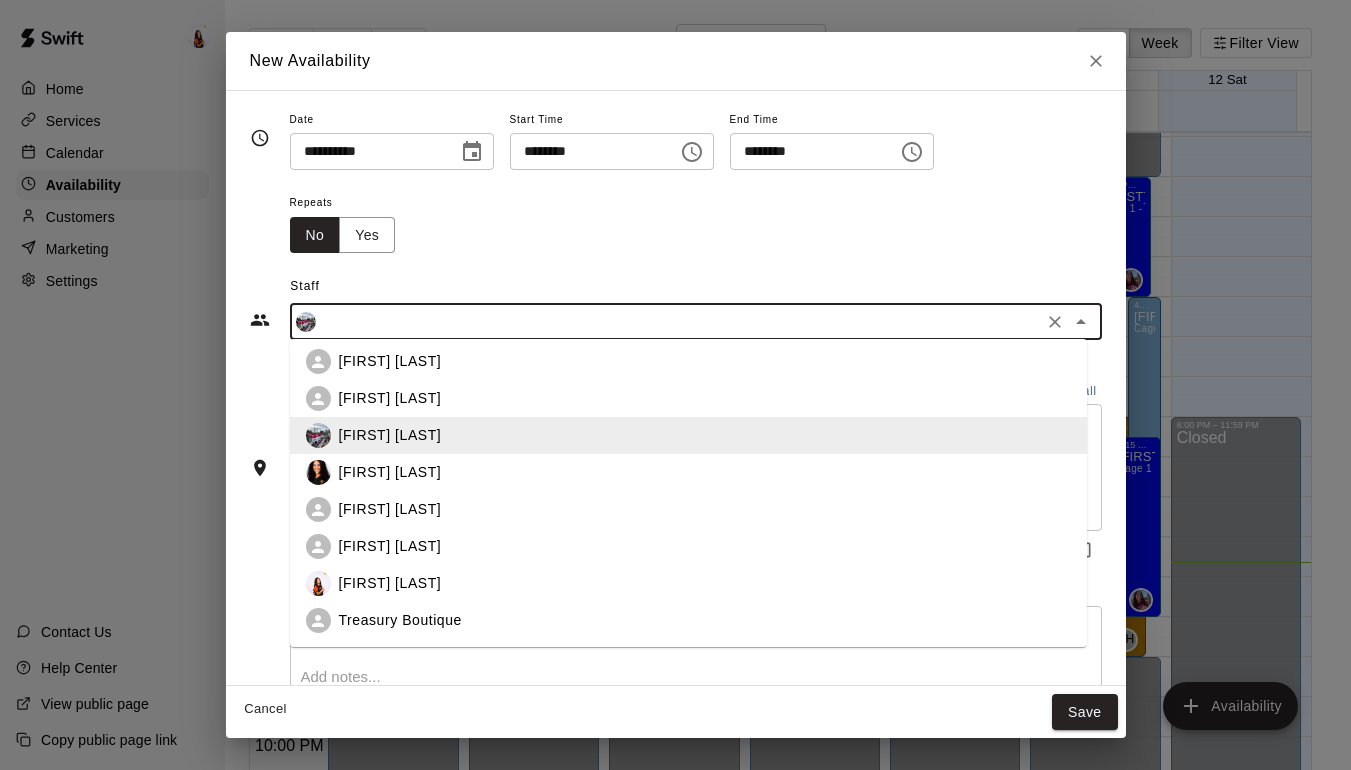 scroll, scrollTop: 374, scrollLeft: 0, axis: vertical 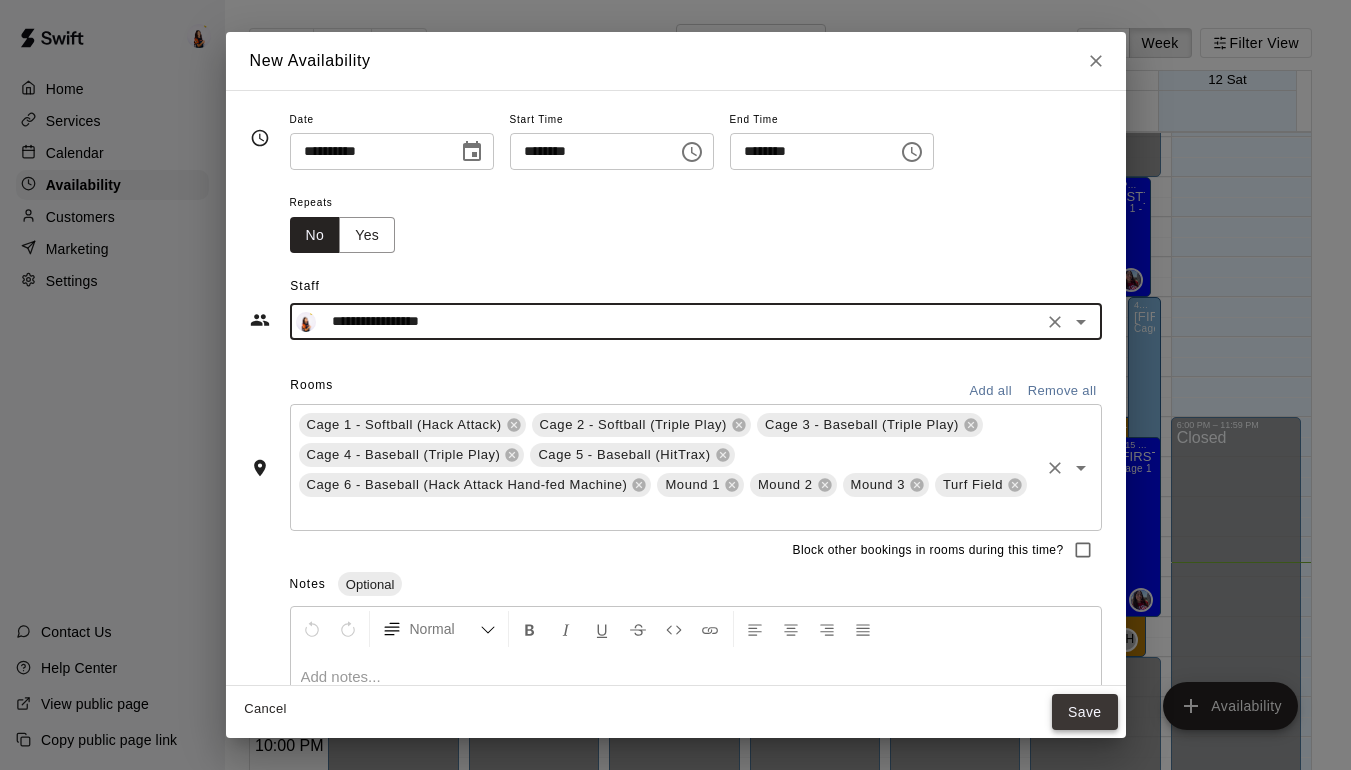 click on "Save" at bounding box center (1085, 712) 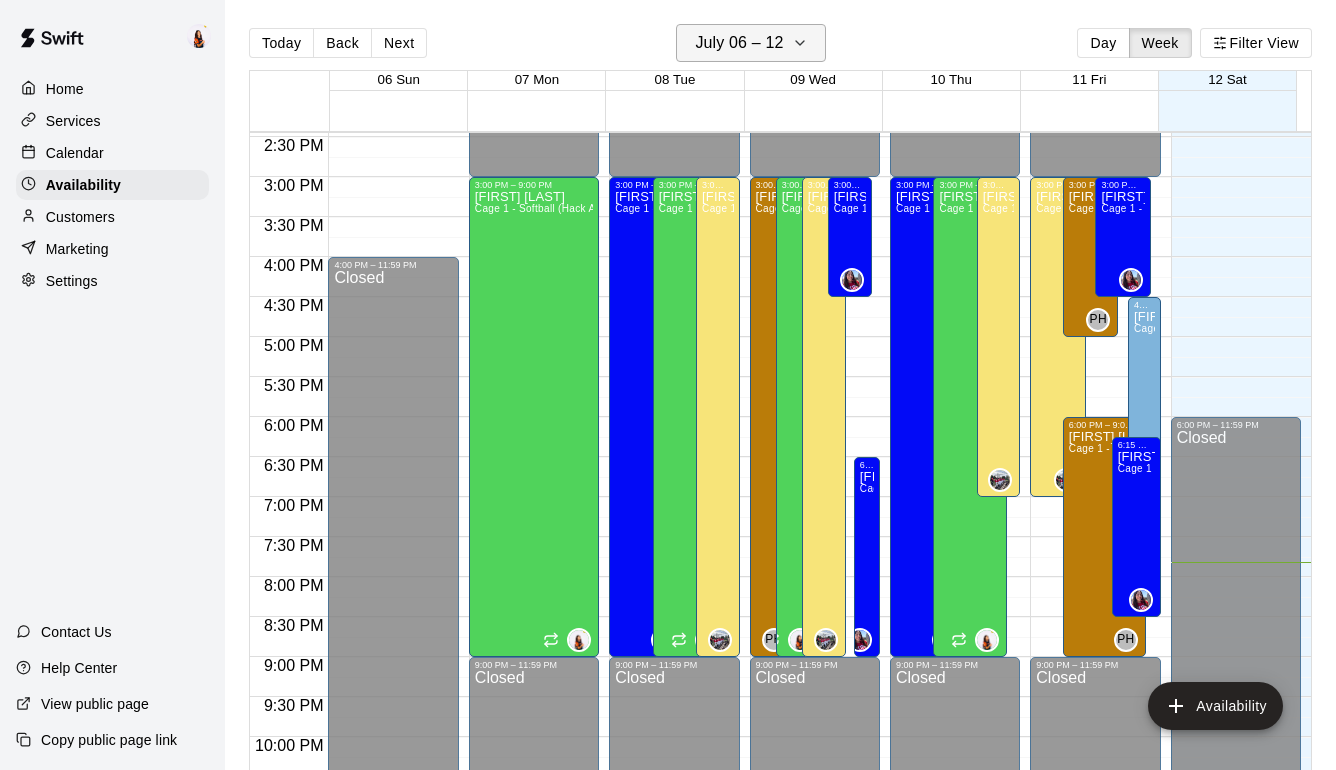 click on "July 06 – 12" at bounding box center (739, 43) 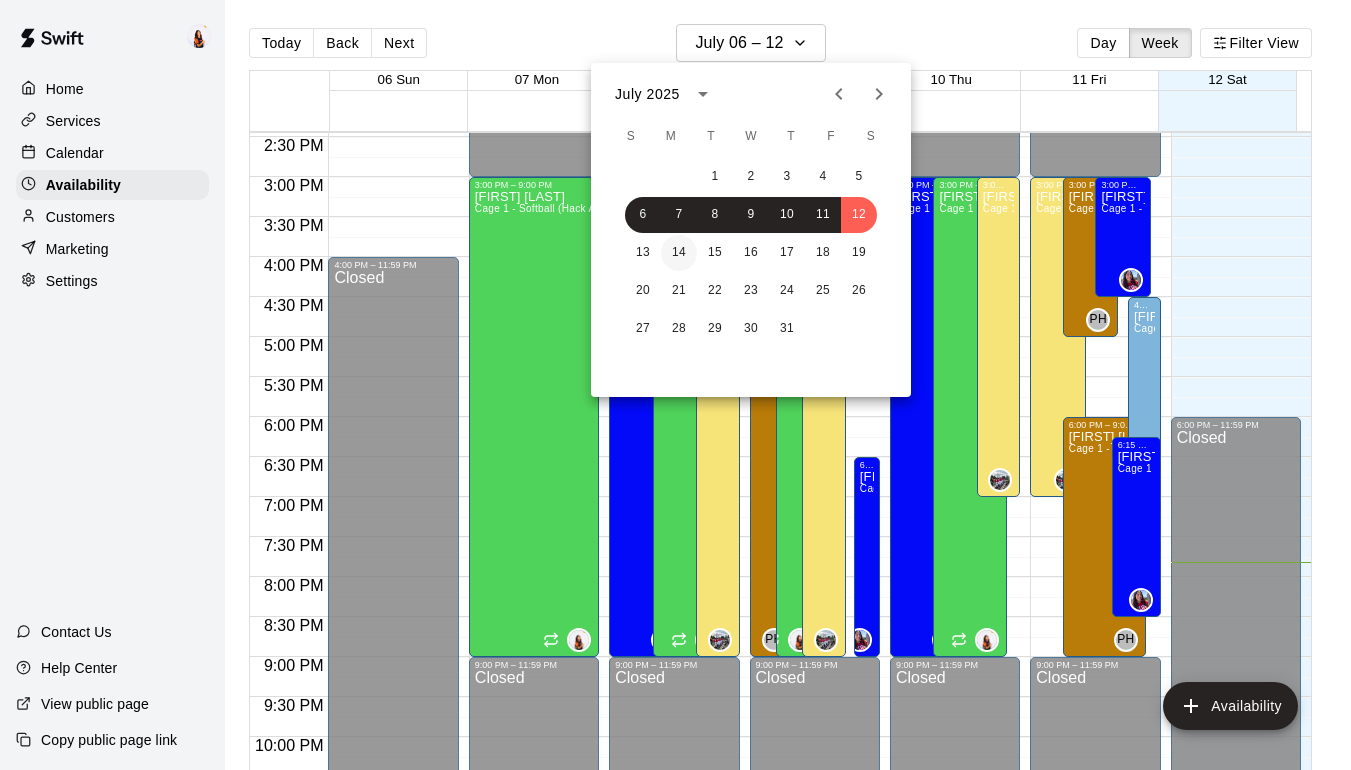 click on "14" at bounding box center (679, 253) 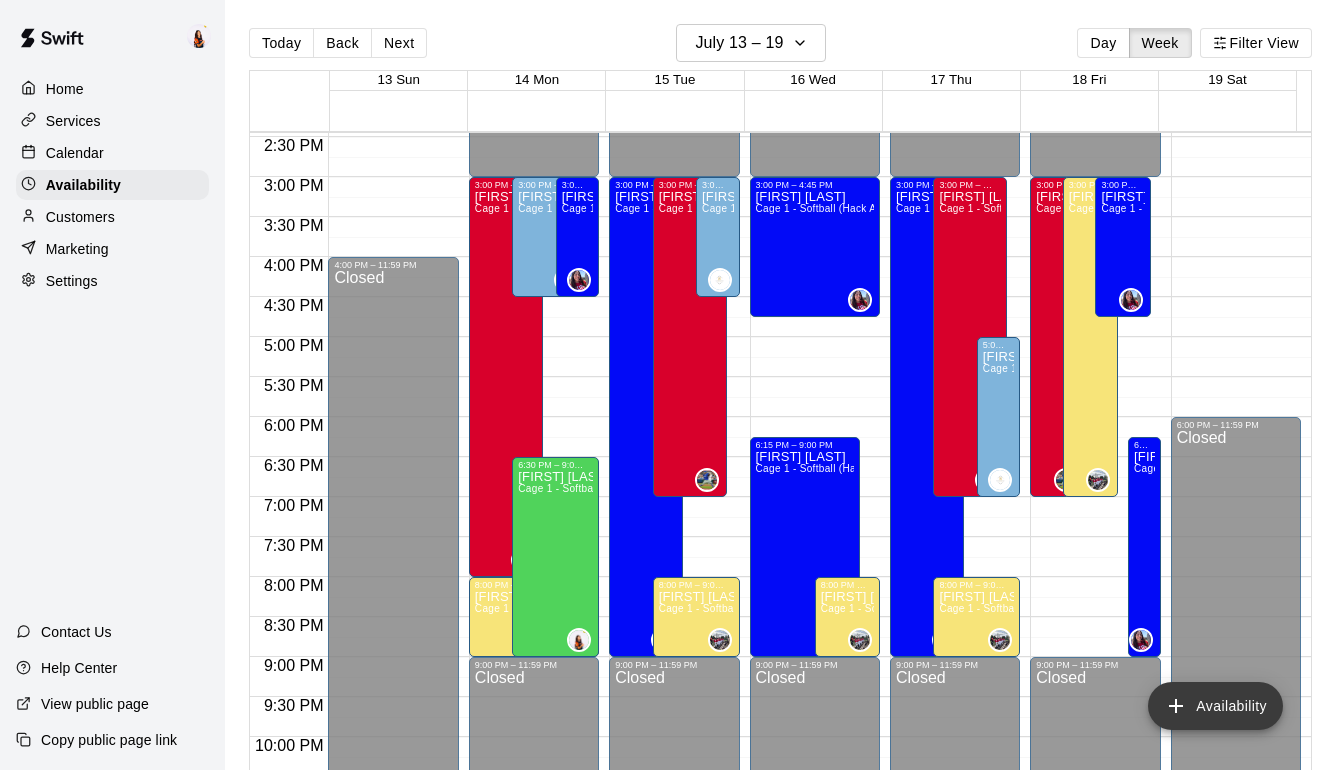 click on "Availability" at bounding box center [1215, 706] 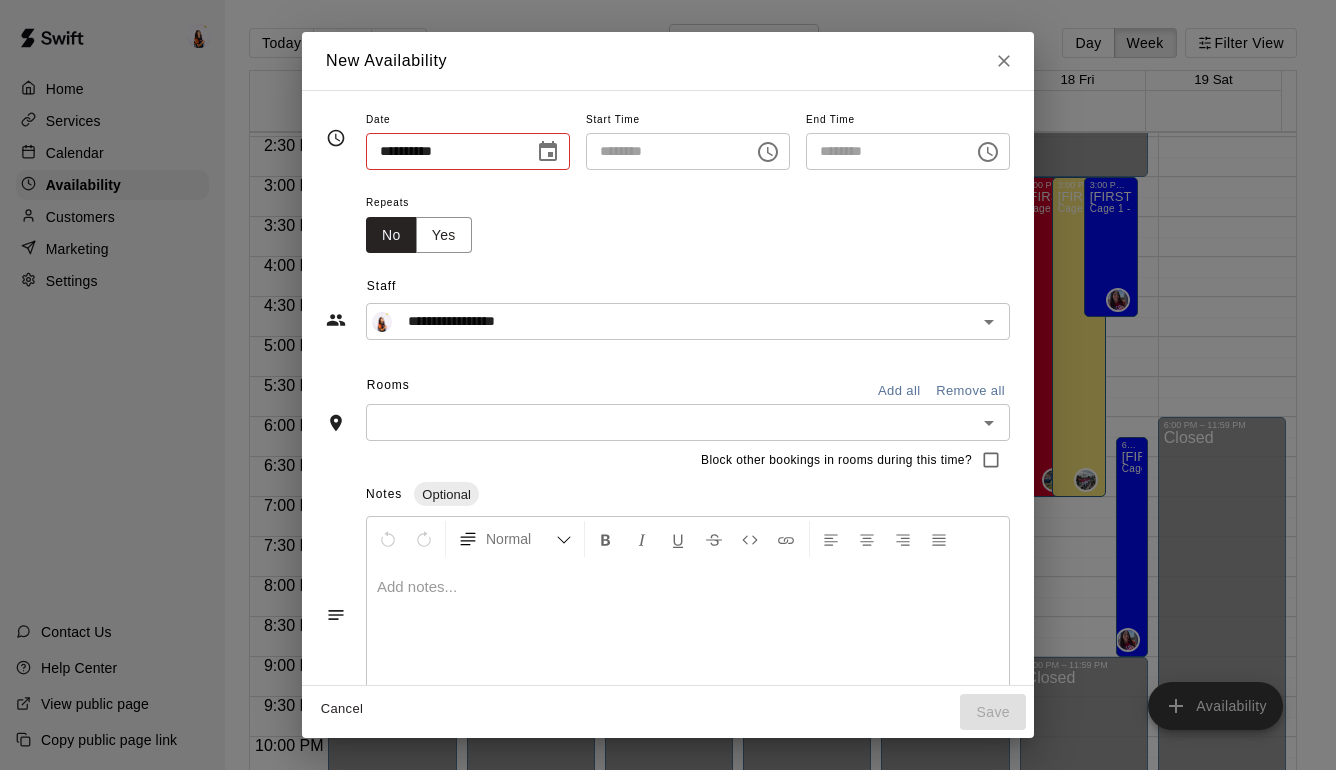 type on "**********" 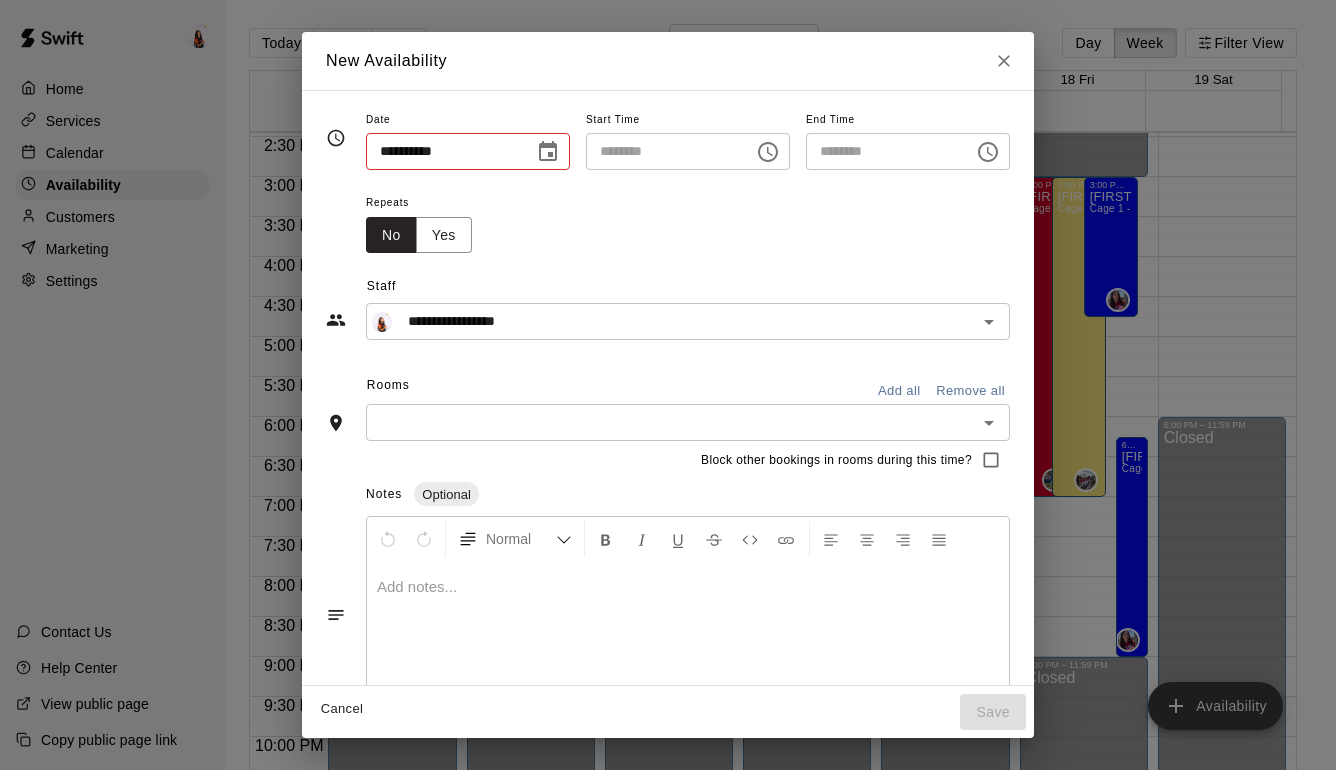 type on "********" 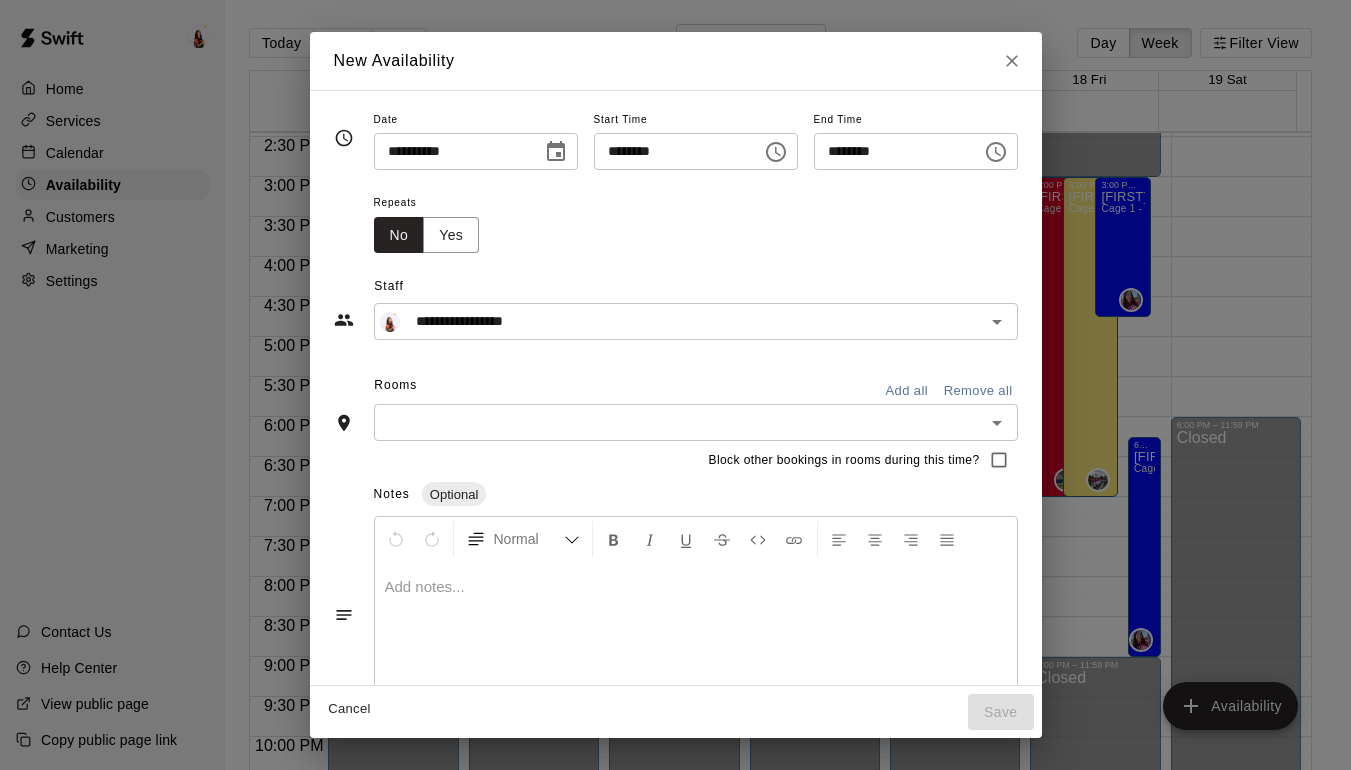 click 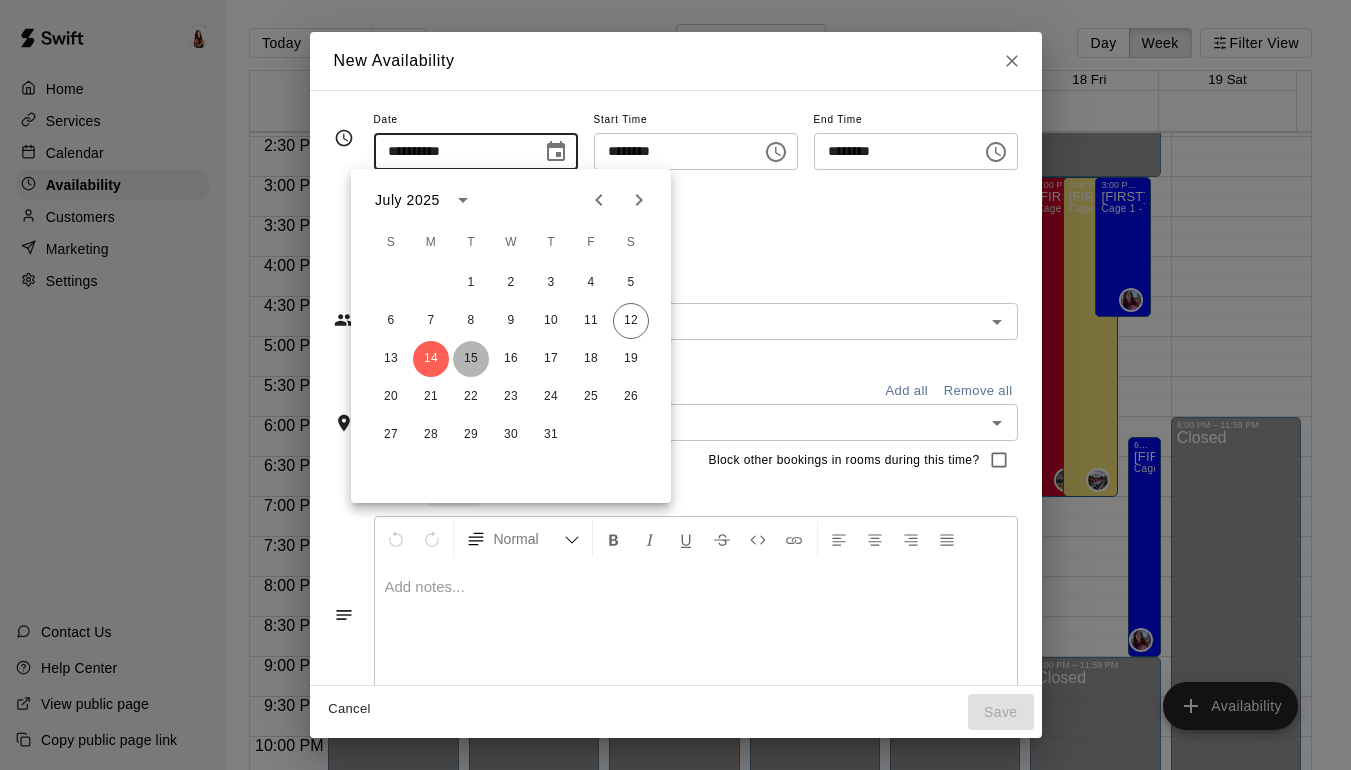 click on "15" at bounding box center [471, 359] 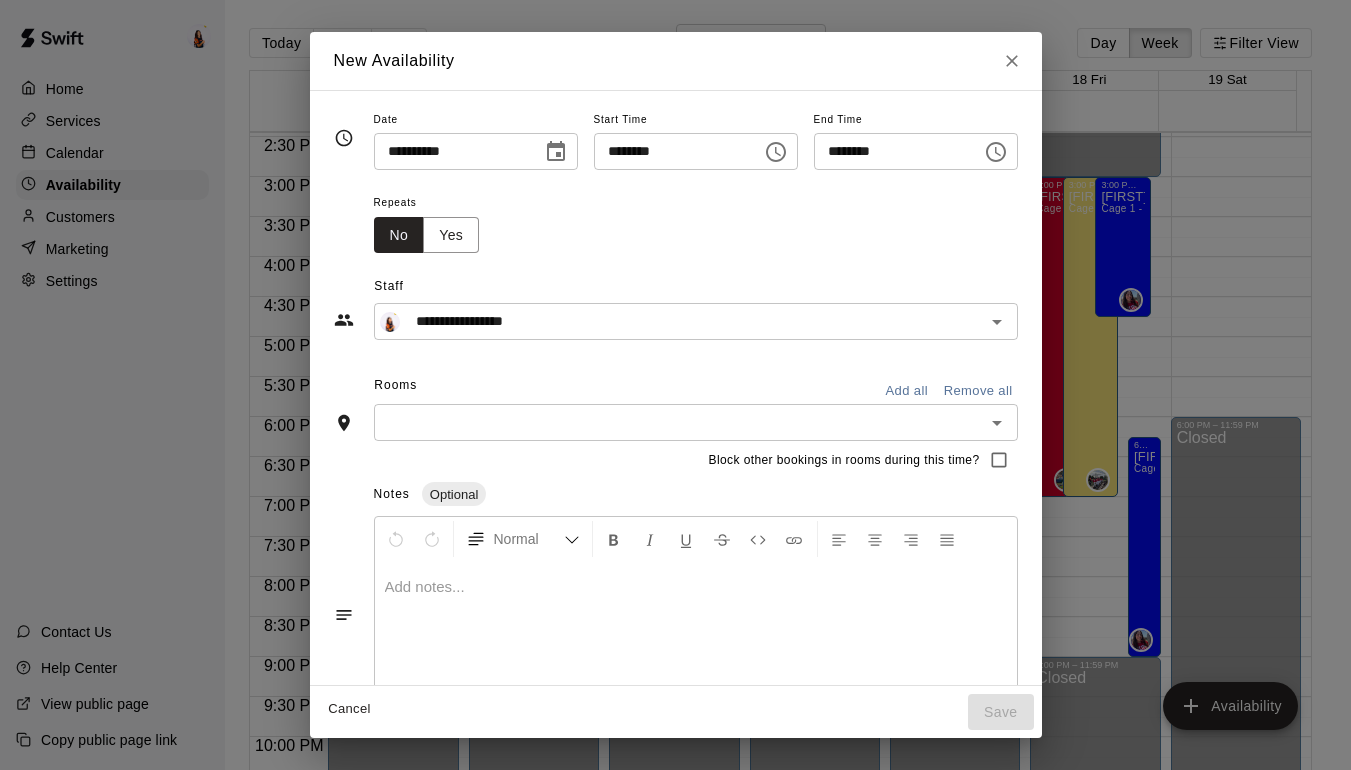 click 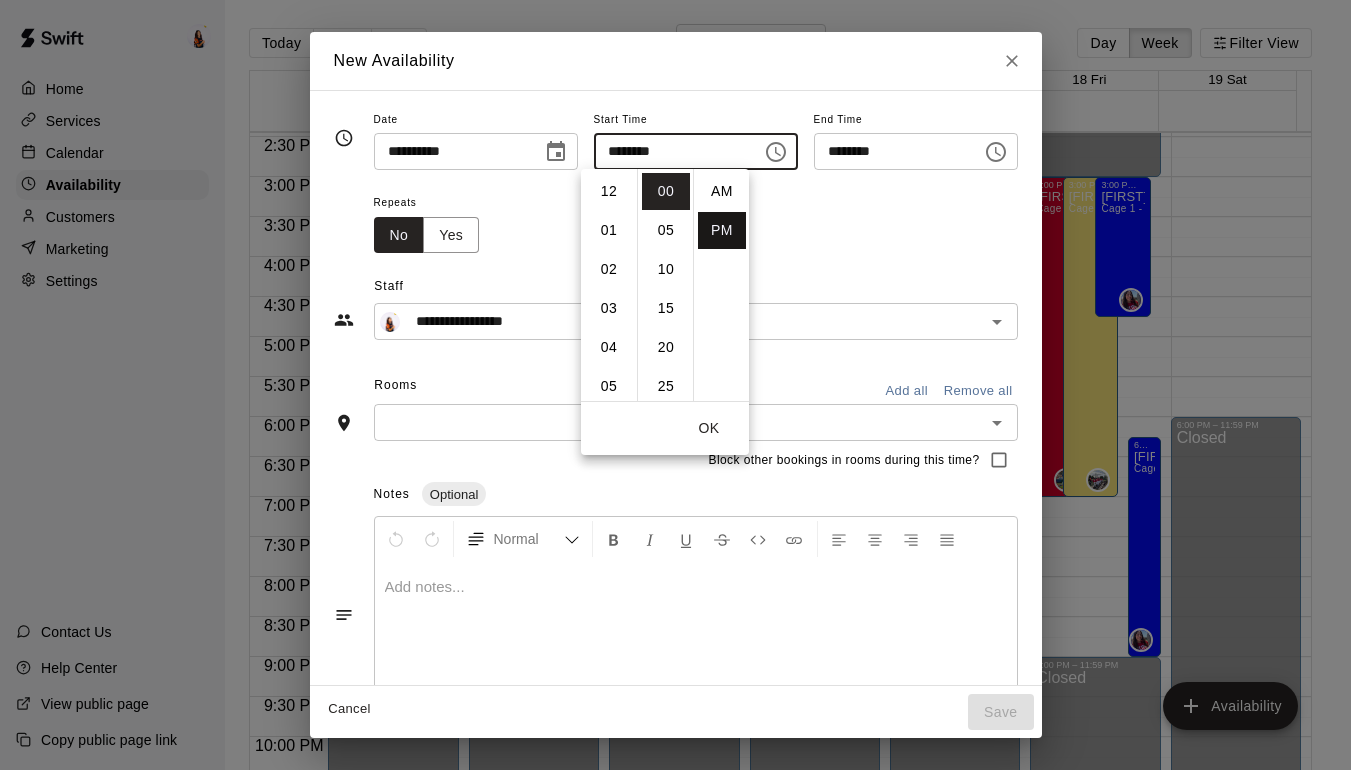 scroll, scrollTop: 273, scrollLeft: 0, axis: vertical 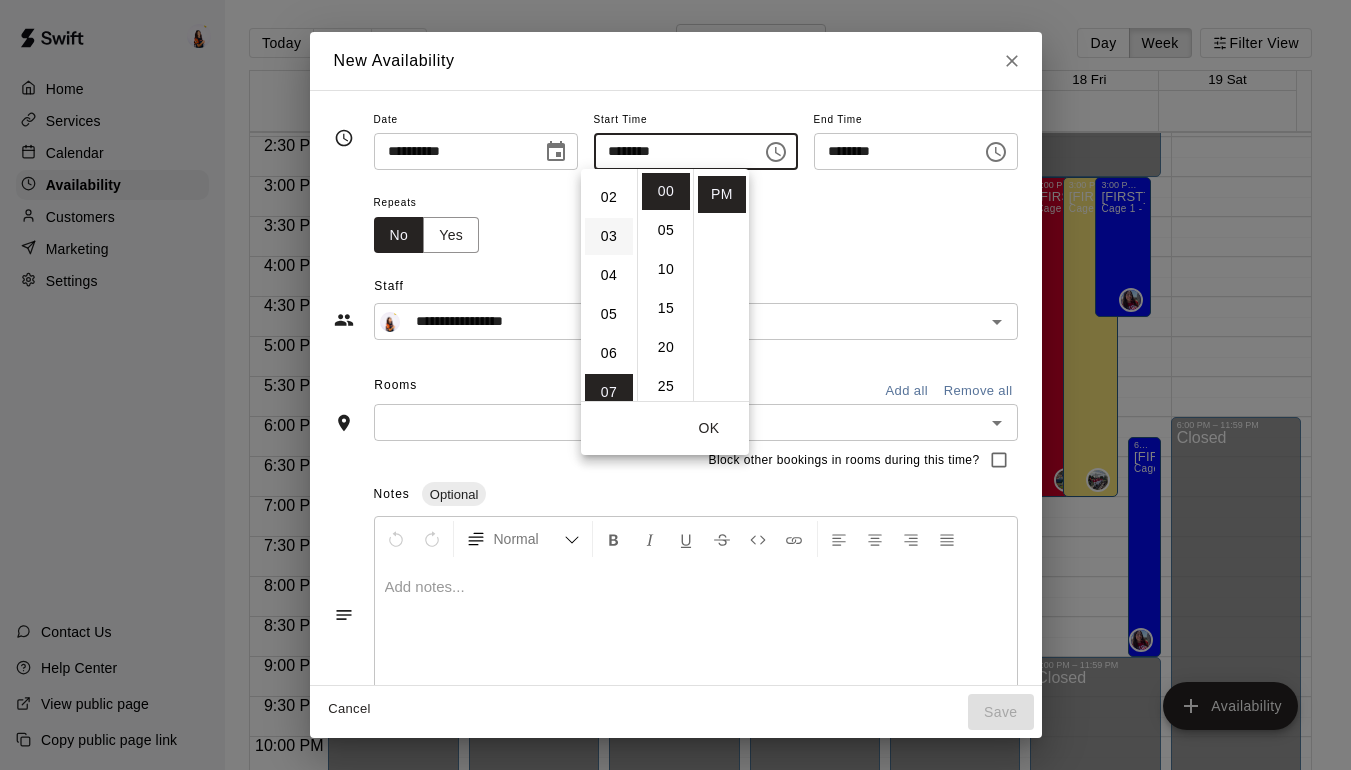 click on "03" at bounding box center (609, 236) 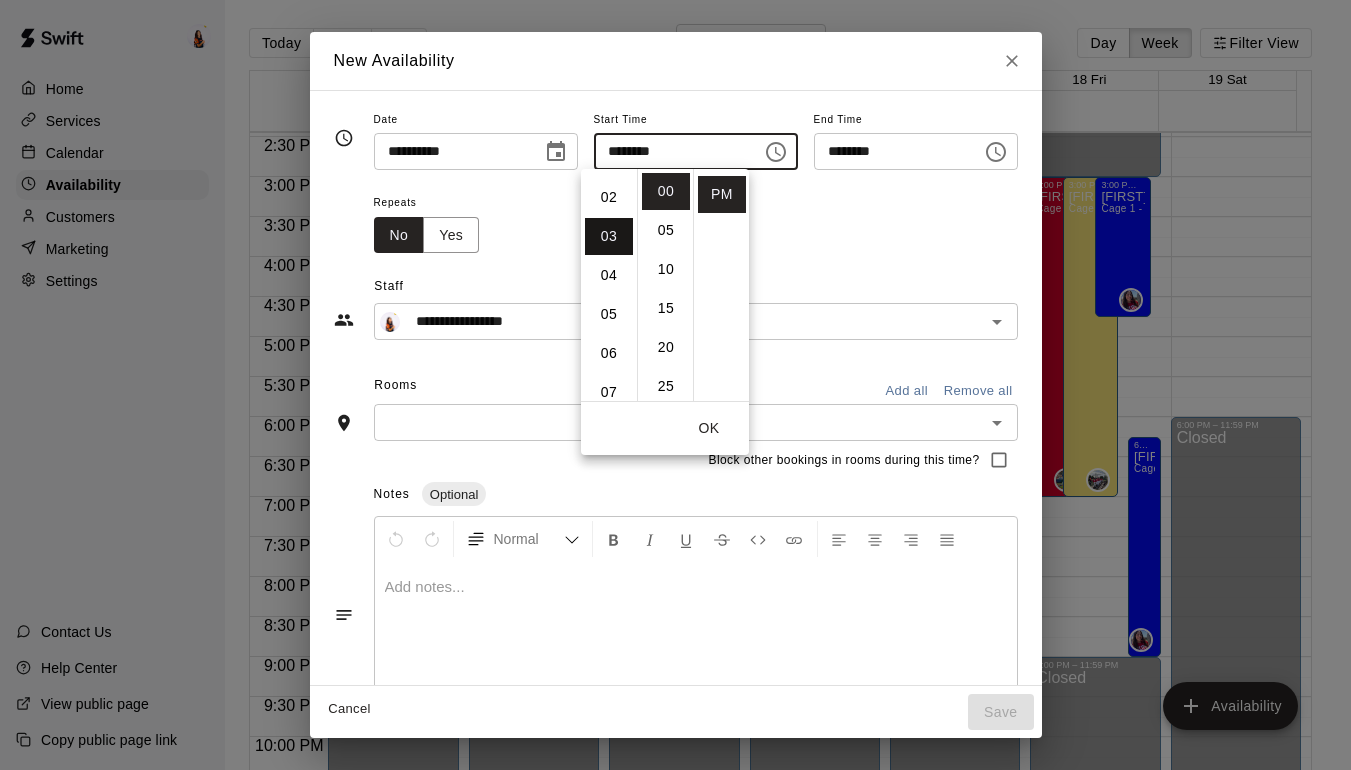 type on "********" 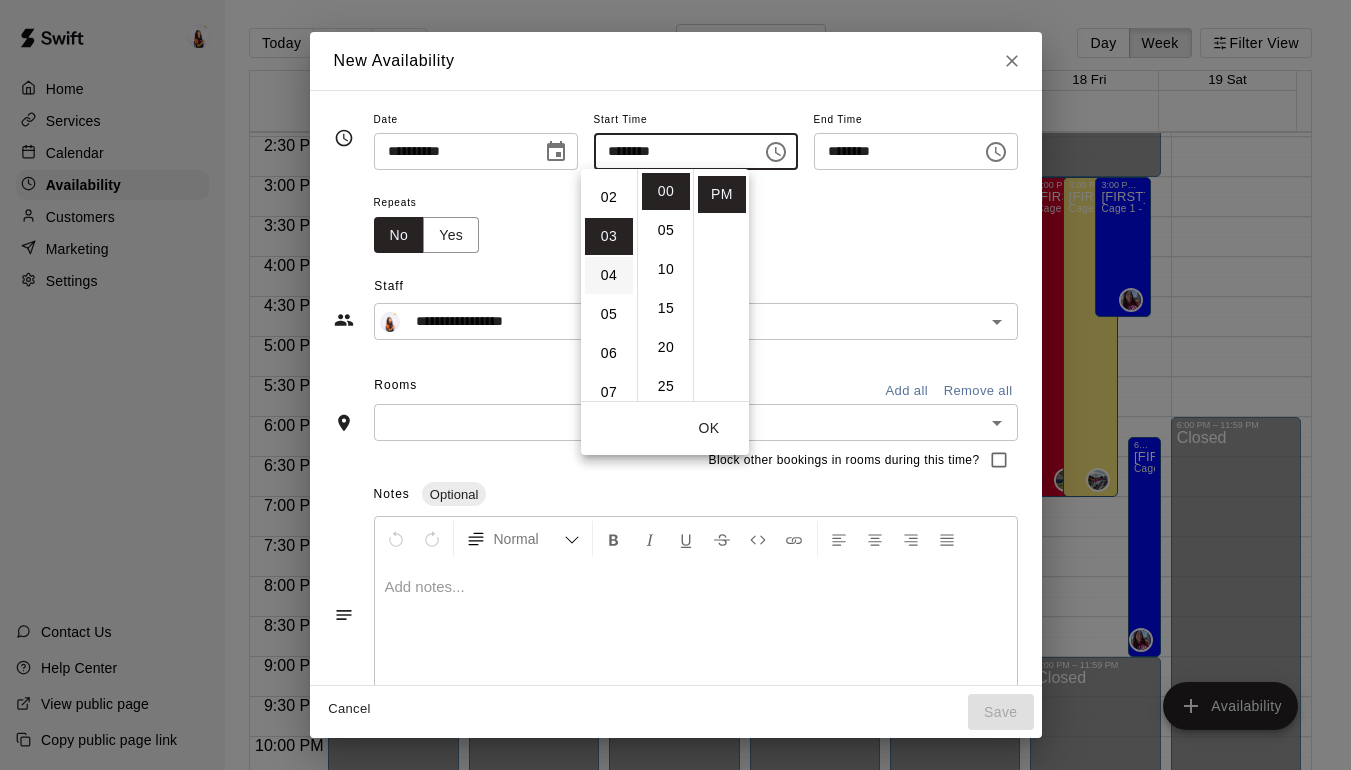 scroll, scrollTop: 117, scrollLeft: 0, axis: vertical 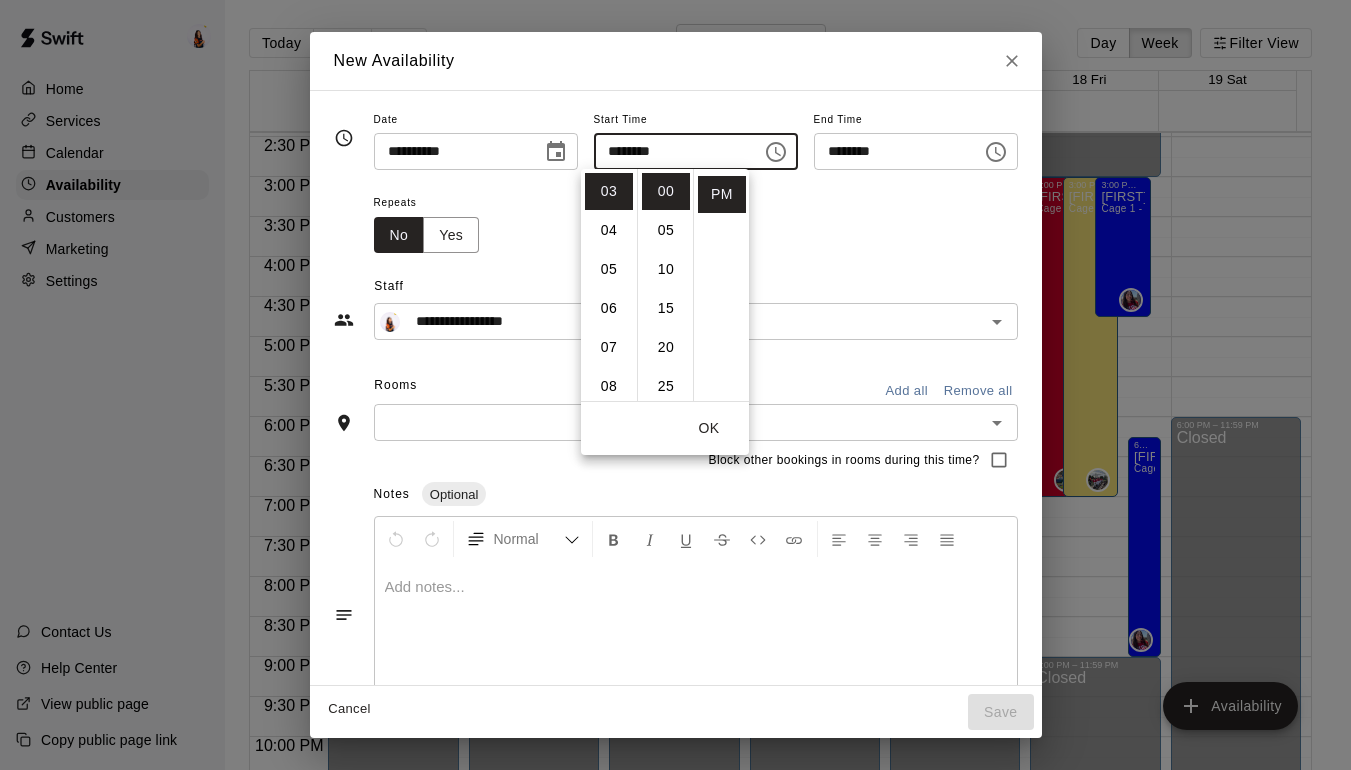 click 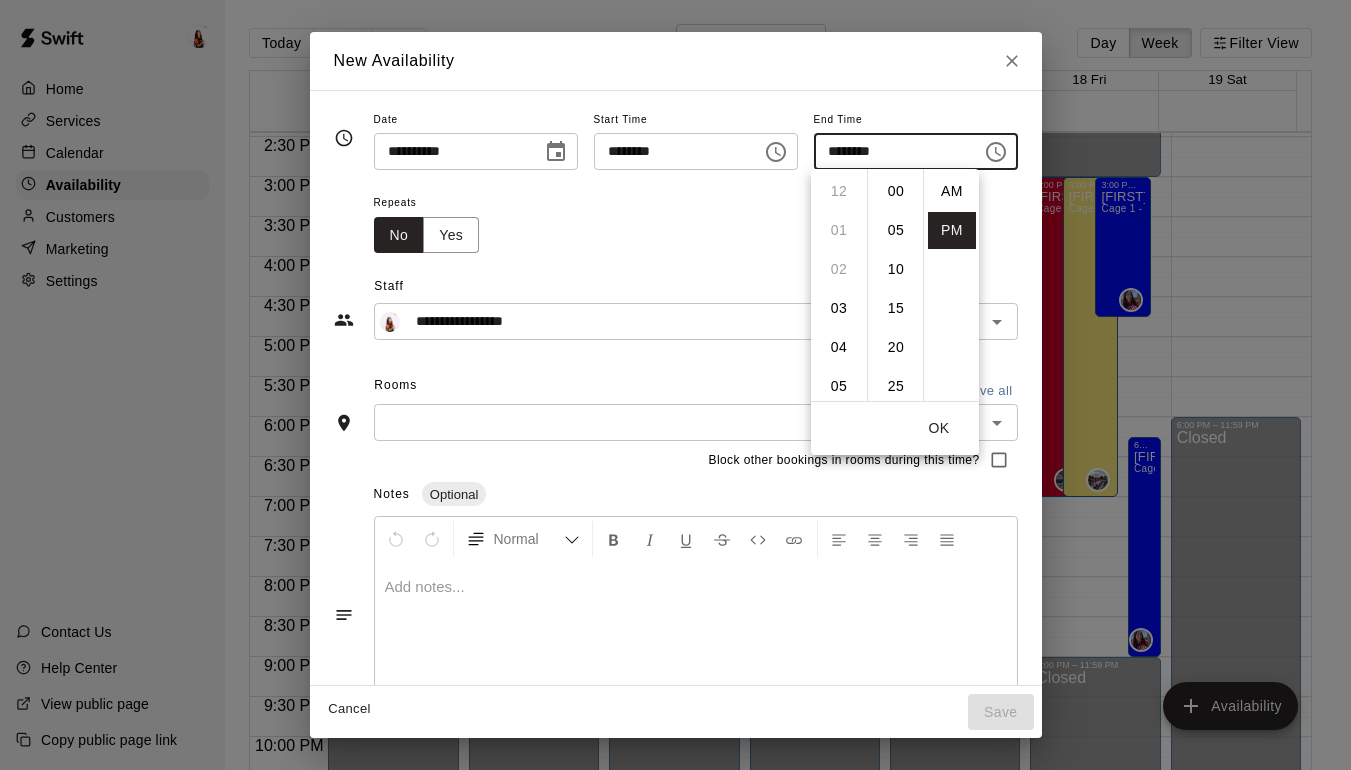 scroll, scrollTop: 273, scrollLeft: 0, axis: vertical 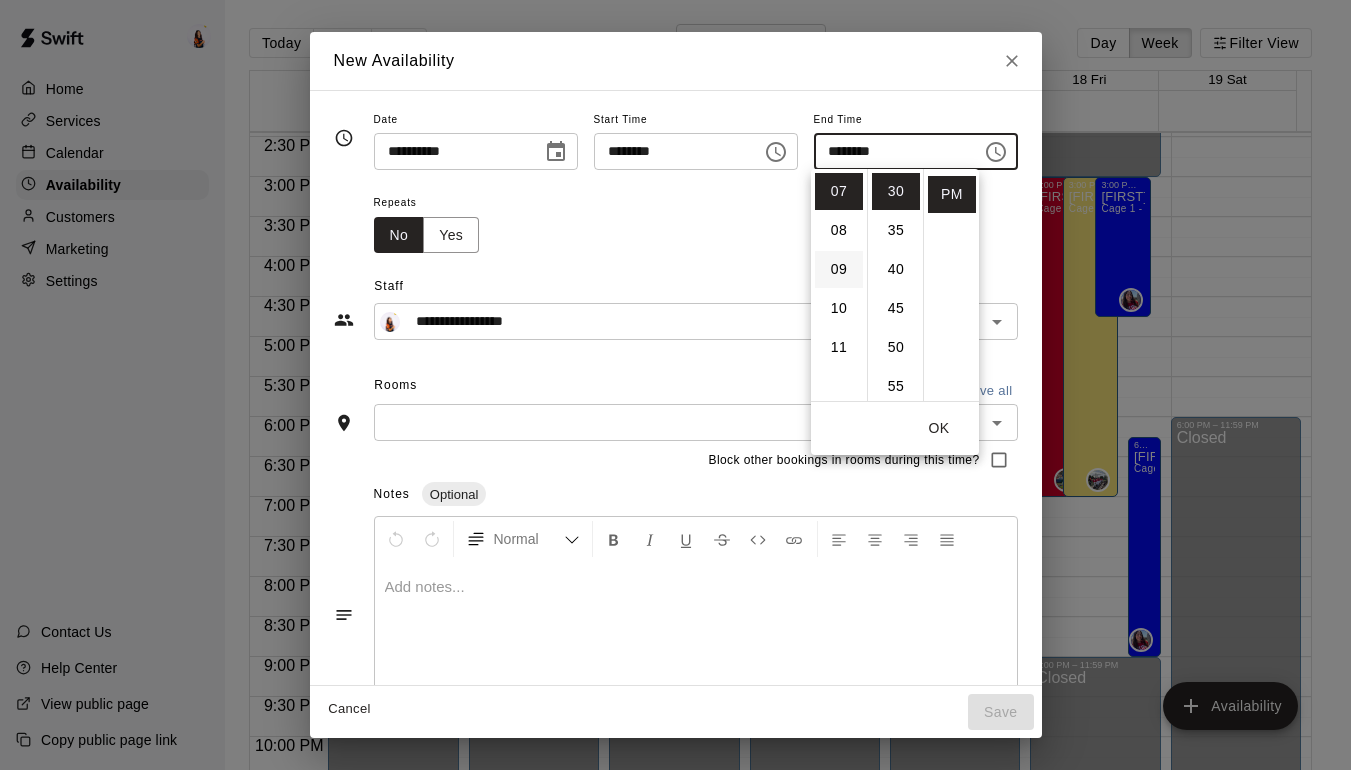 click on "09" at bounding box center [839, 269] 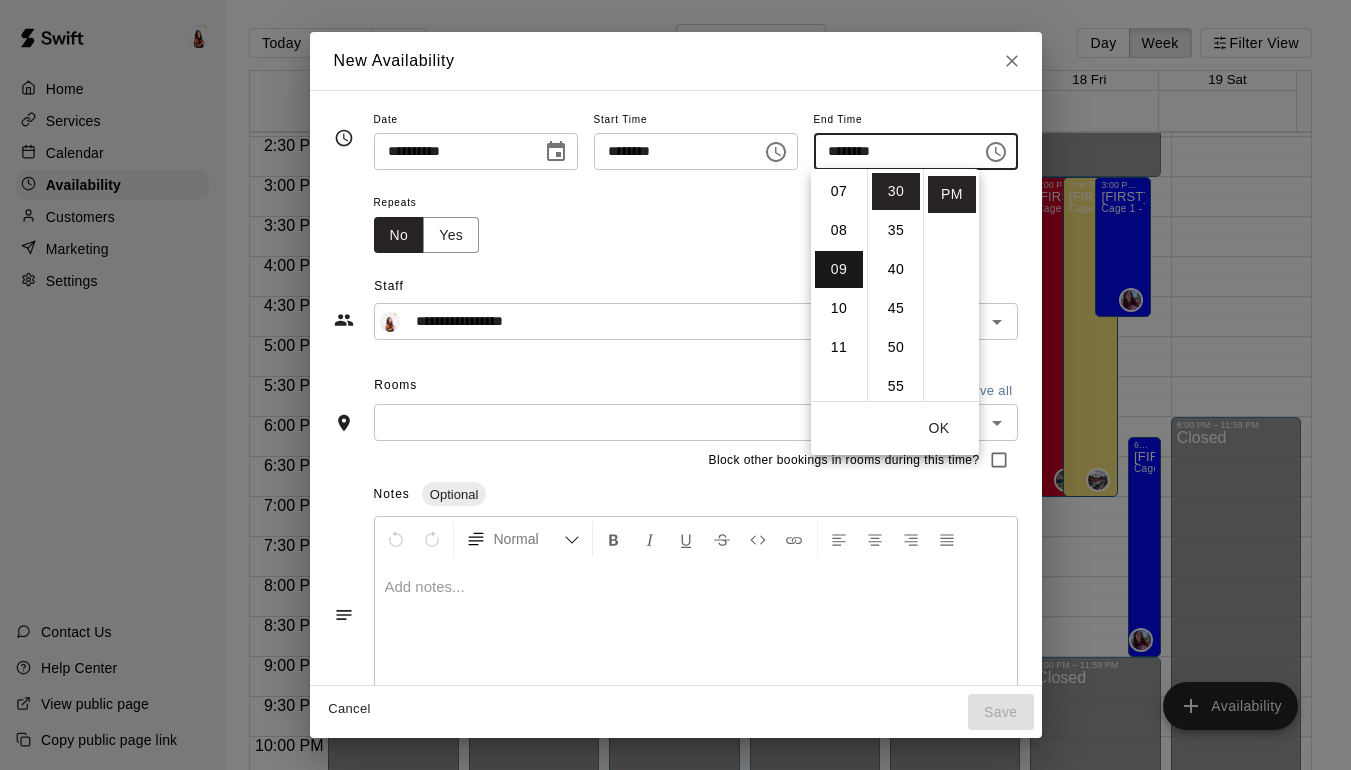 scroll, scrollTop: 351, scrollLeft: 0, axis: vertical 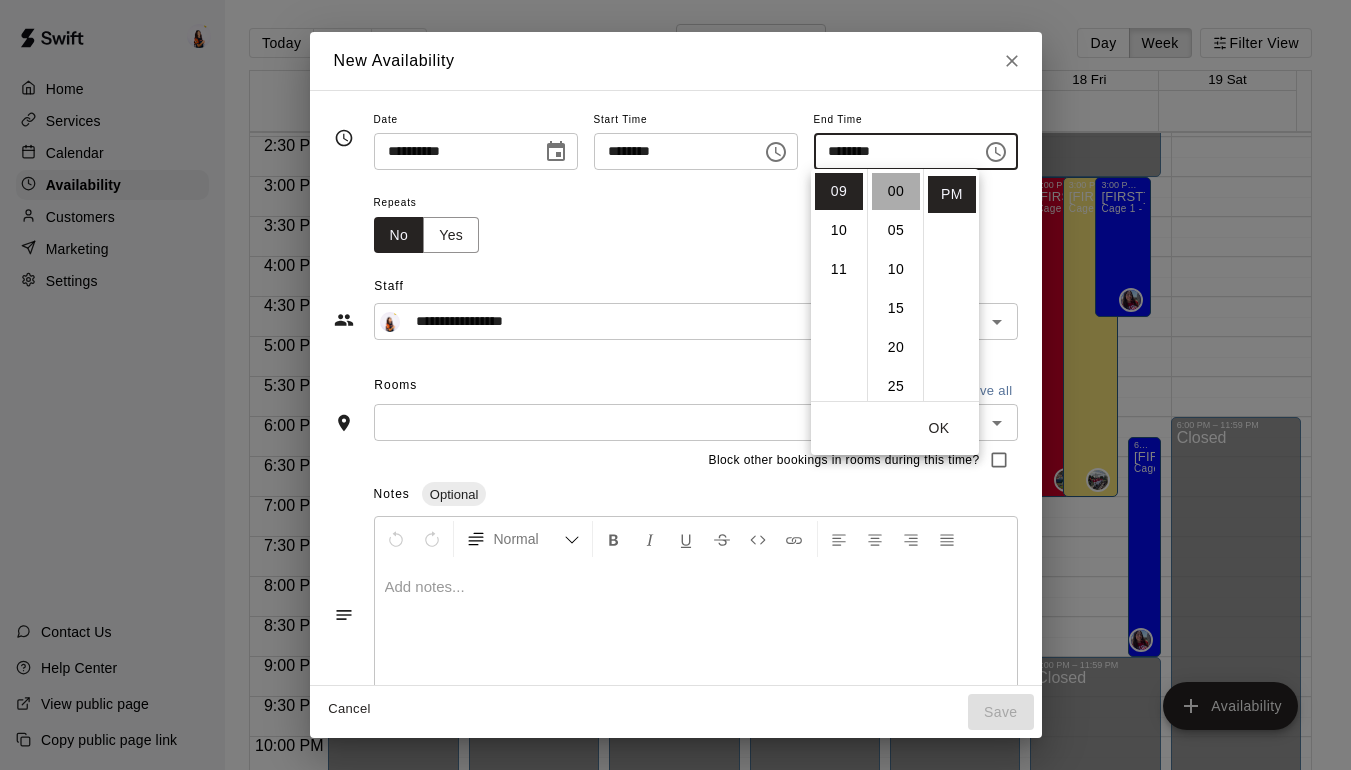 click on "00" at bounding box center (896, 191) 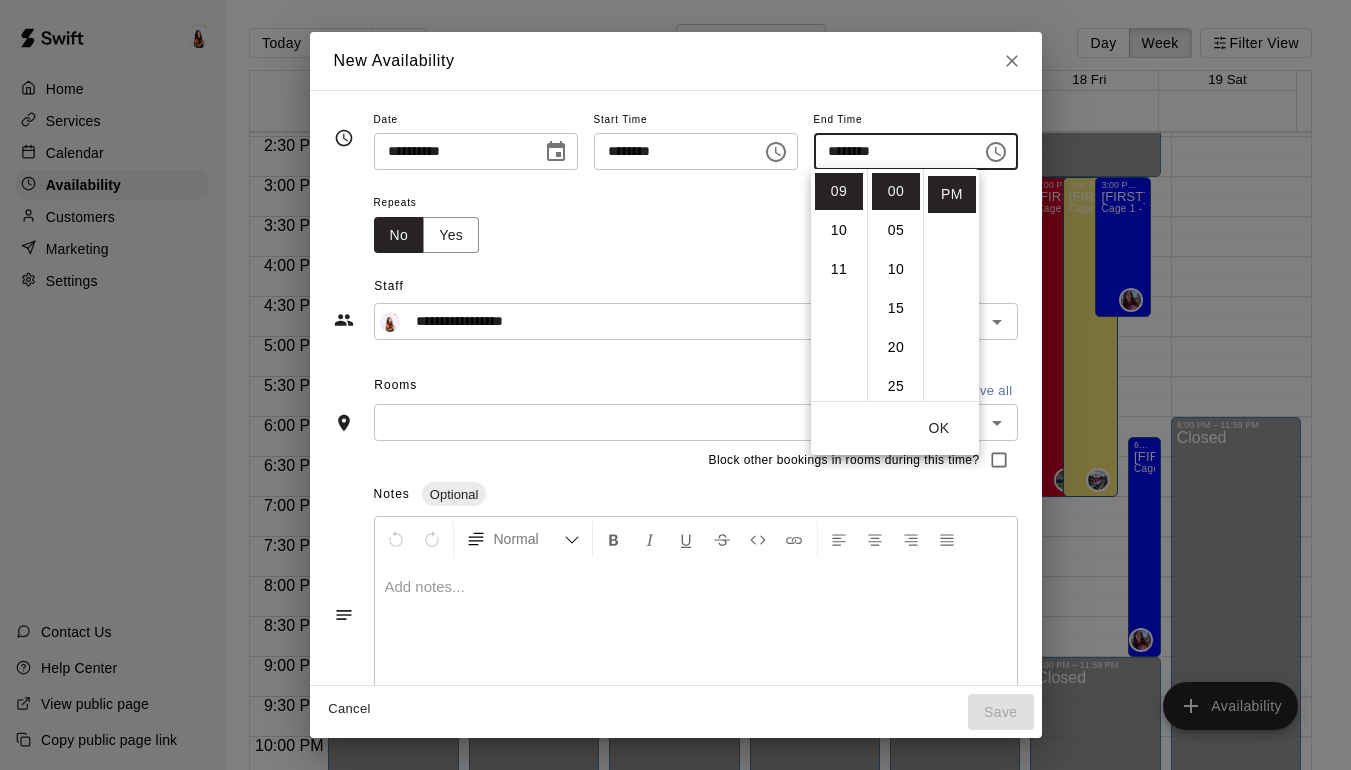 click on "Repeats No Yes" at bounding box center (696, 221) 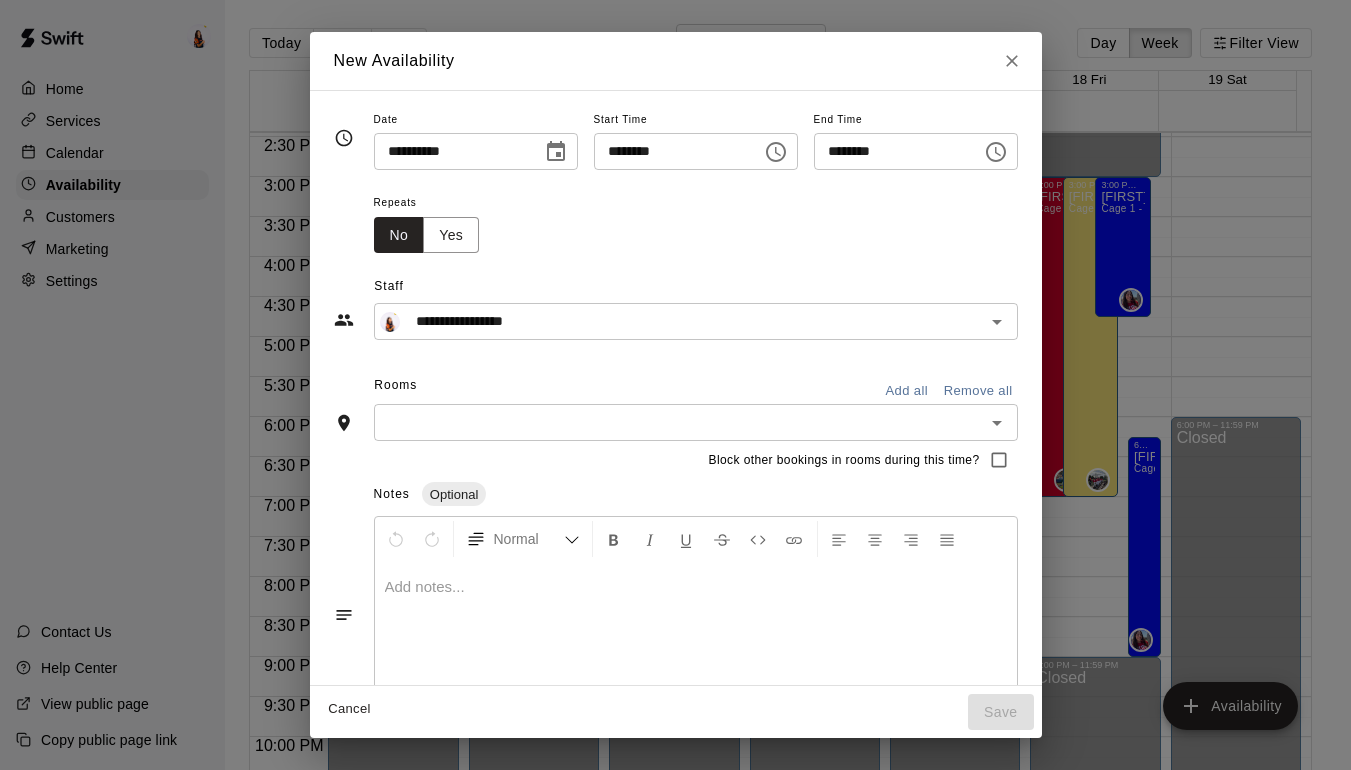 click on "**********" at bounding box center (676, 296) 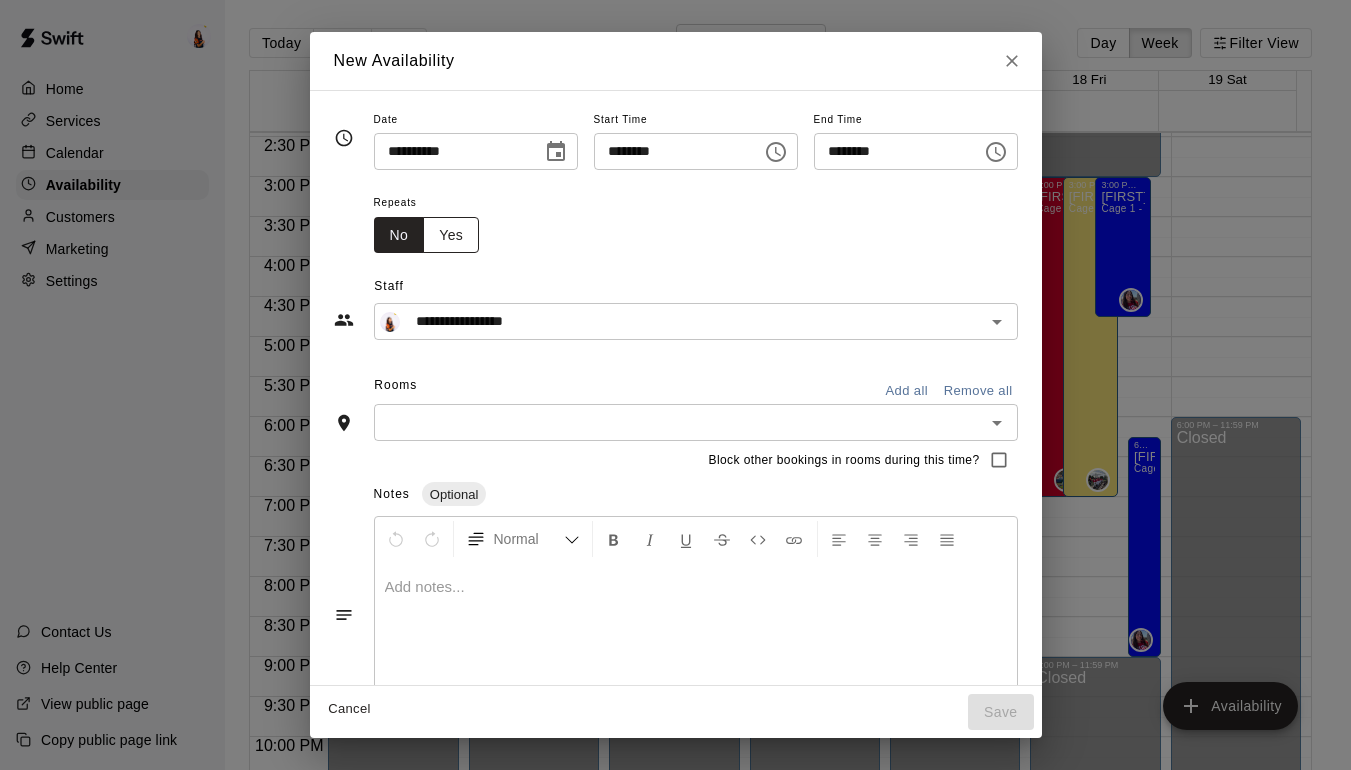 click on "Yes" at bounding box center [451, 235] 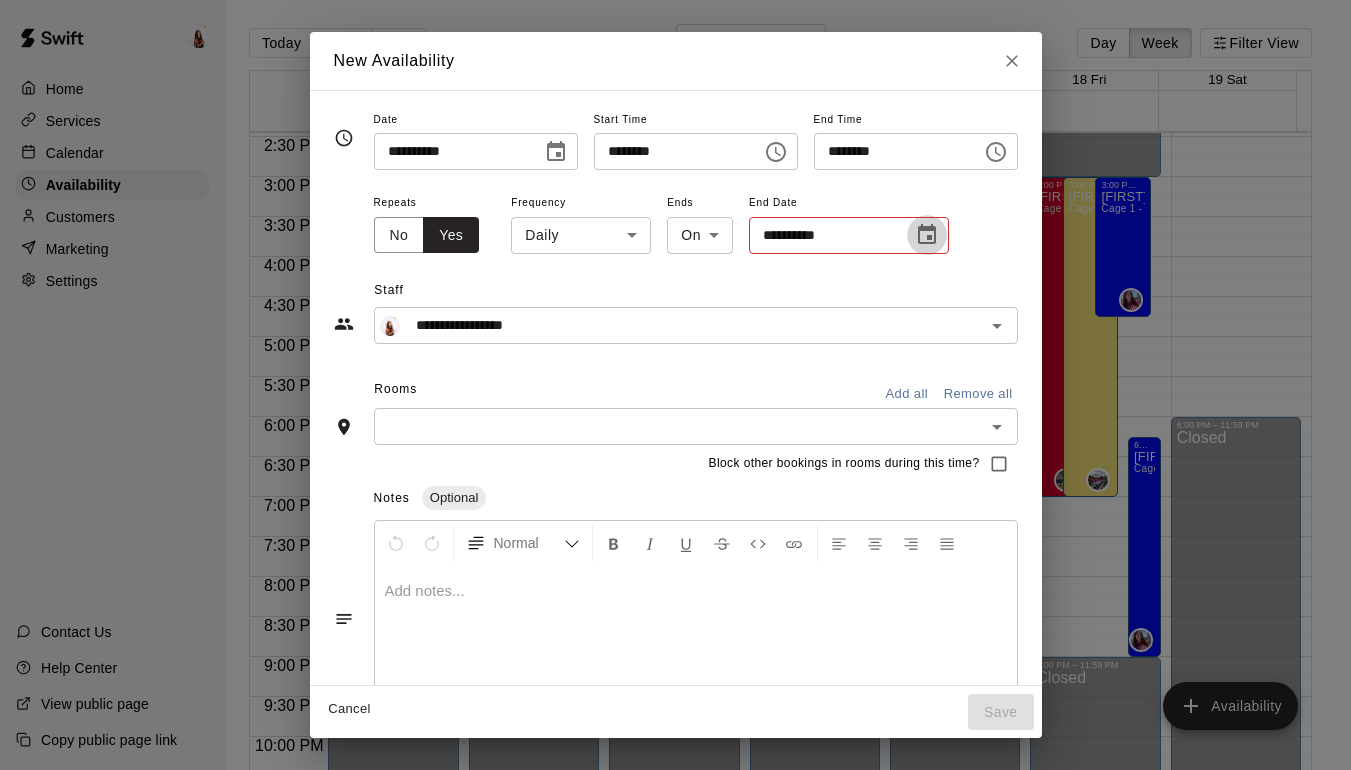 click 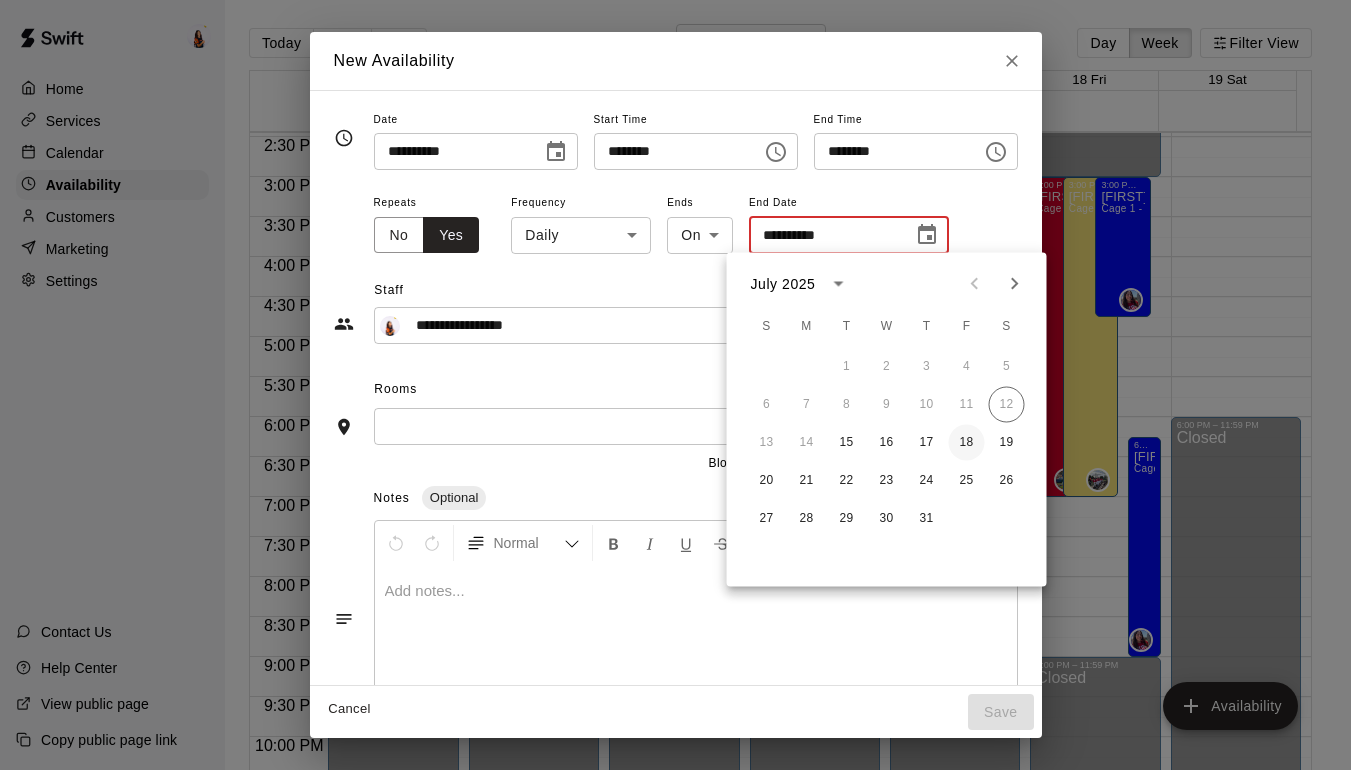 click on "18" at bounding box center (967, 443) 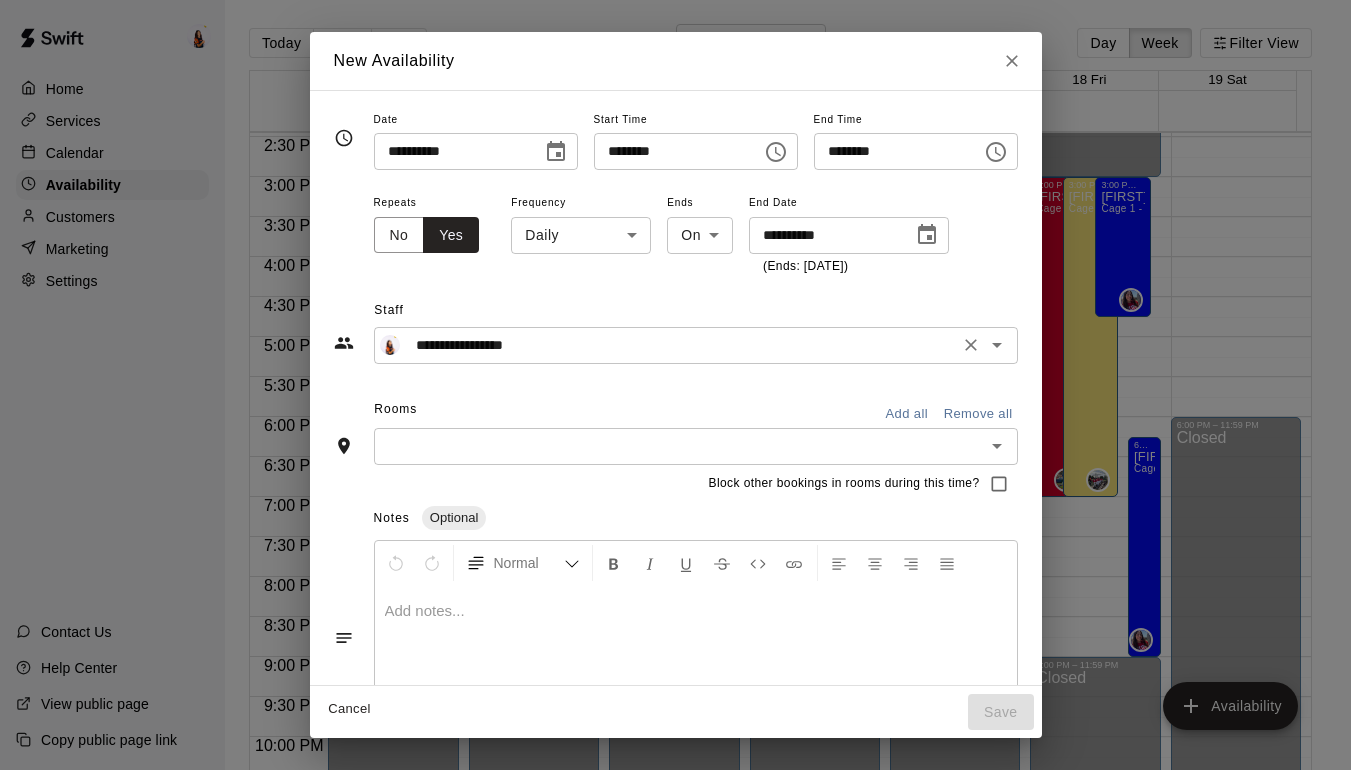 click on "**********" at bounding box center (696, 345) 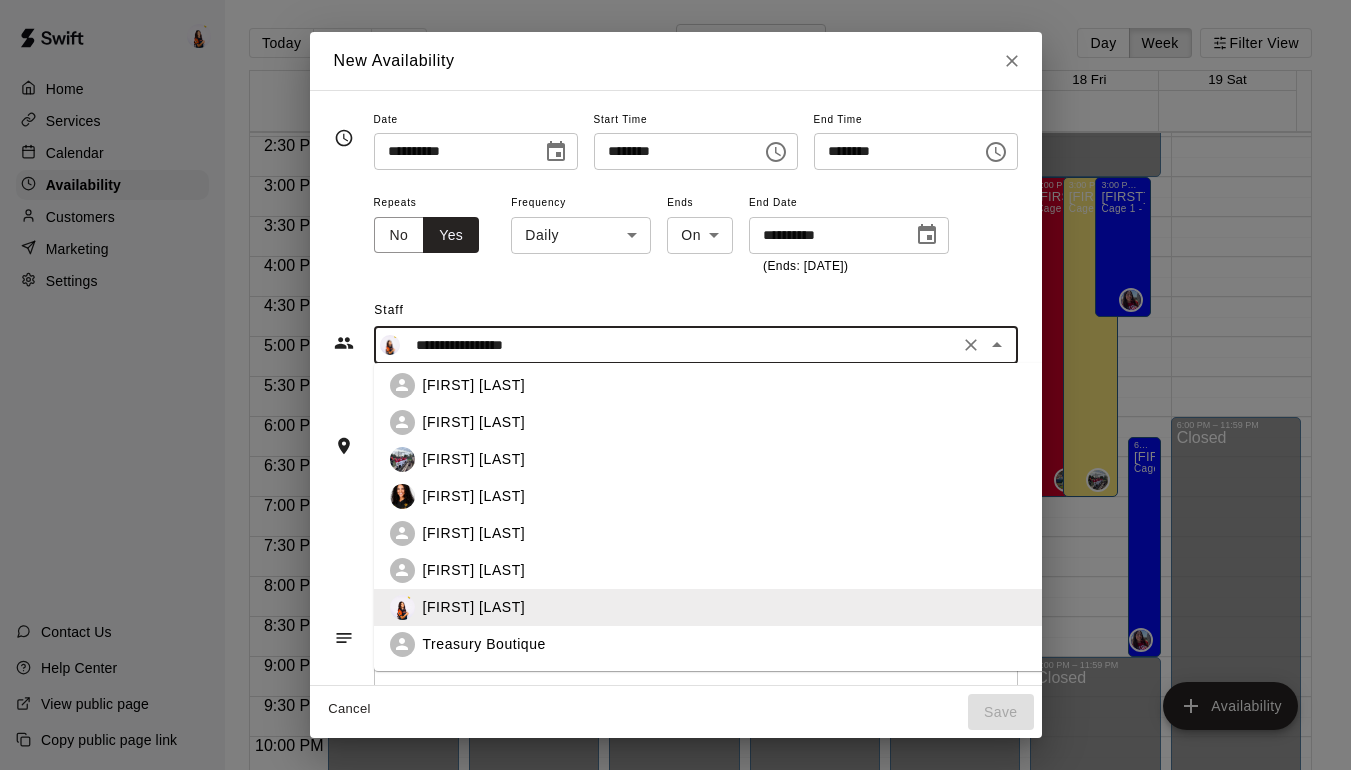 scroll, scrollTop: 374, scrollLeft: 0, axis: vertical 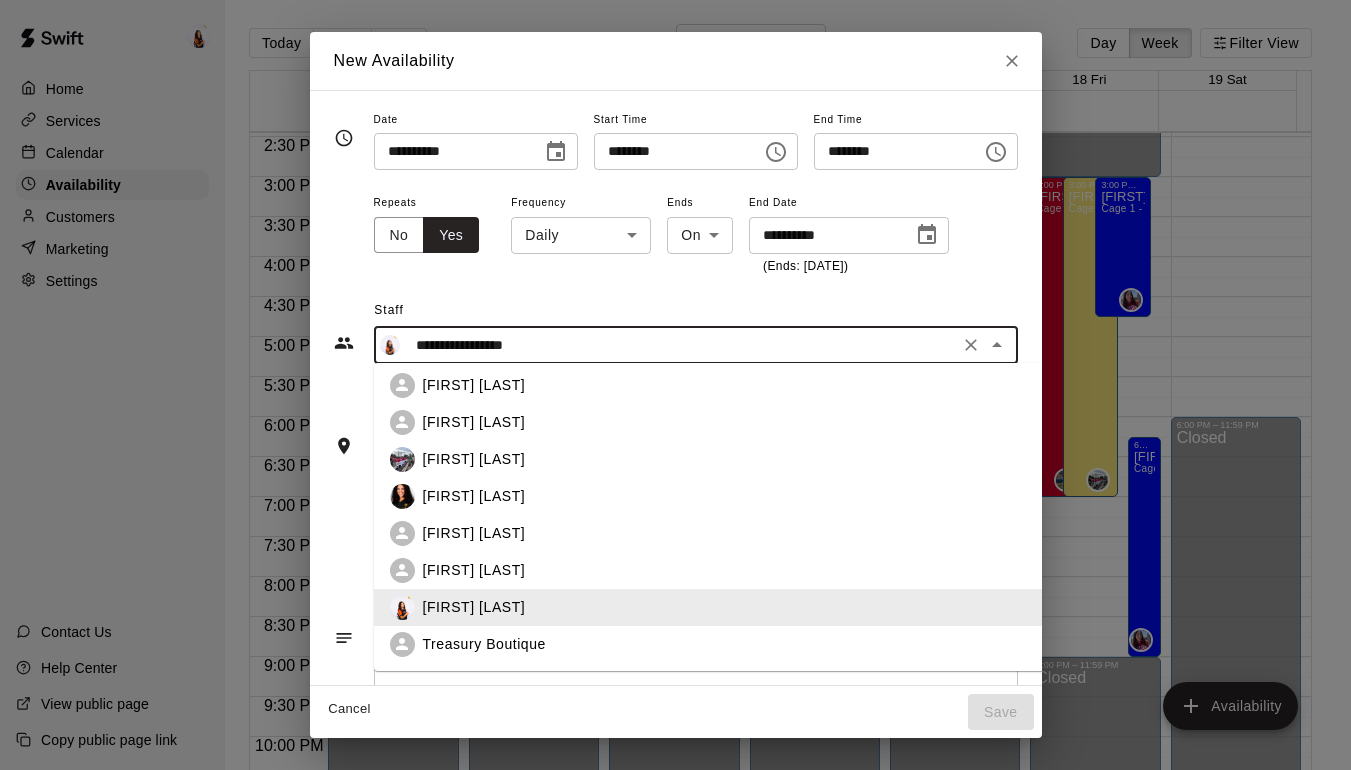 click on "[FIRST] [LAST]" at bounding box center (711, 607) 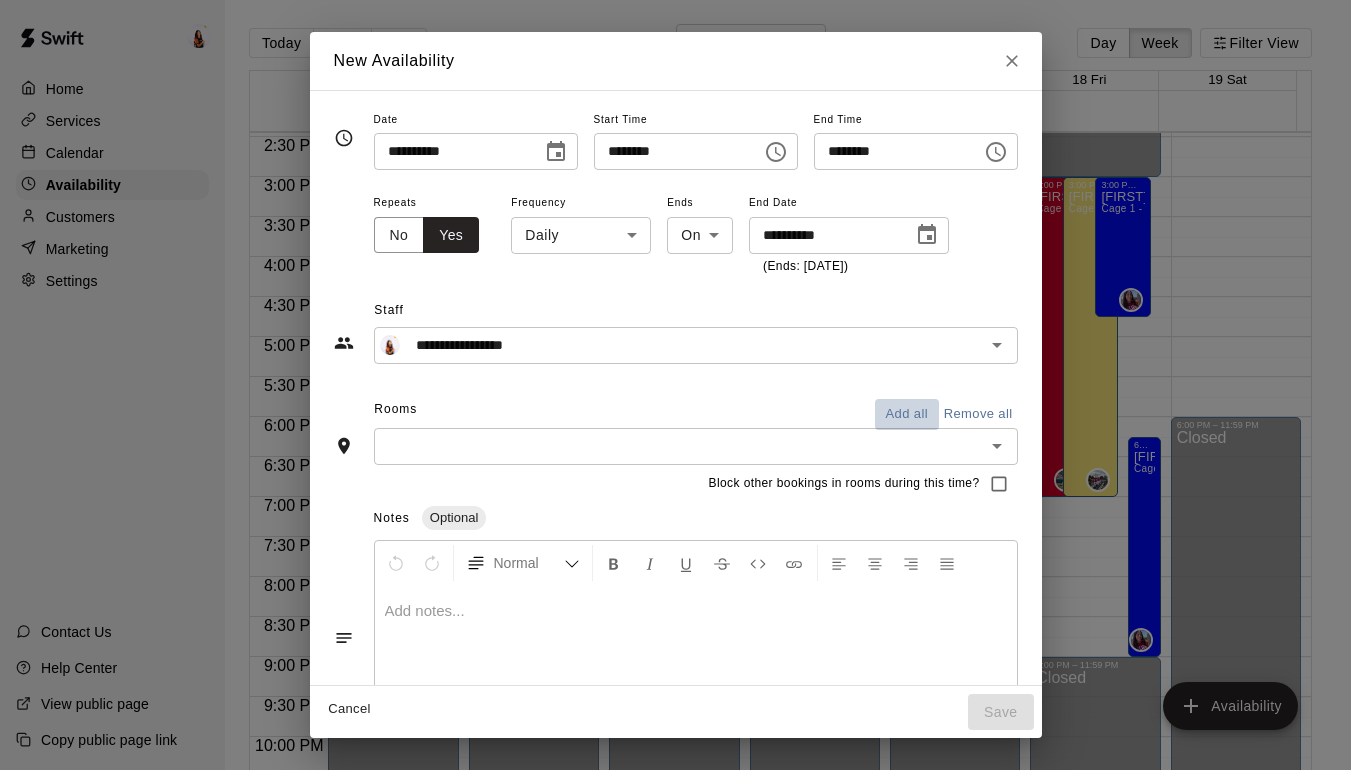 click on "Add all" at bounding box center (907, 414) 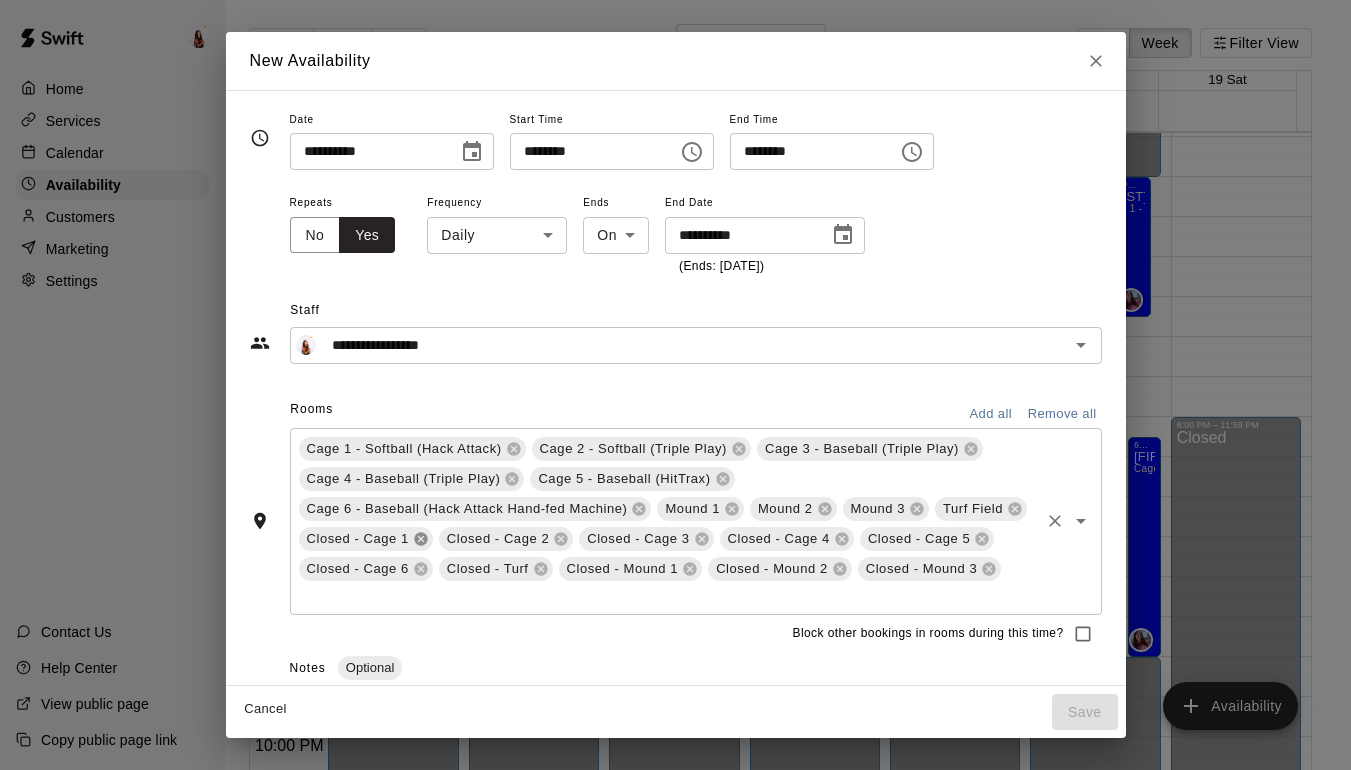 click 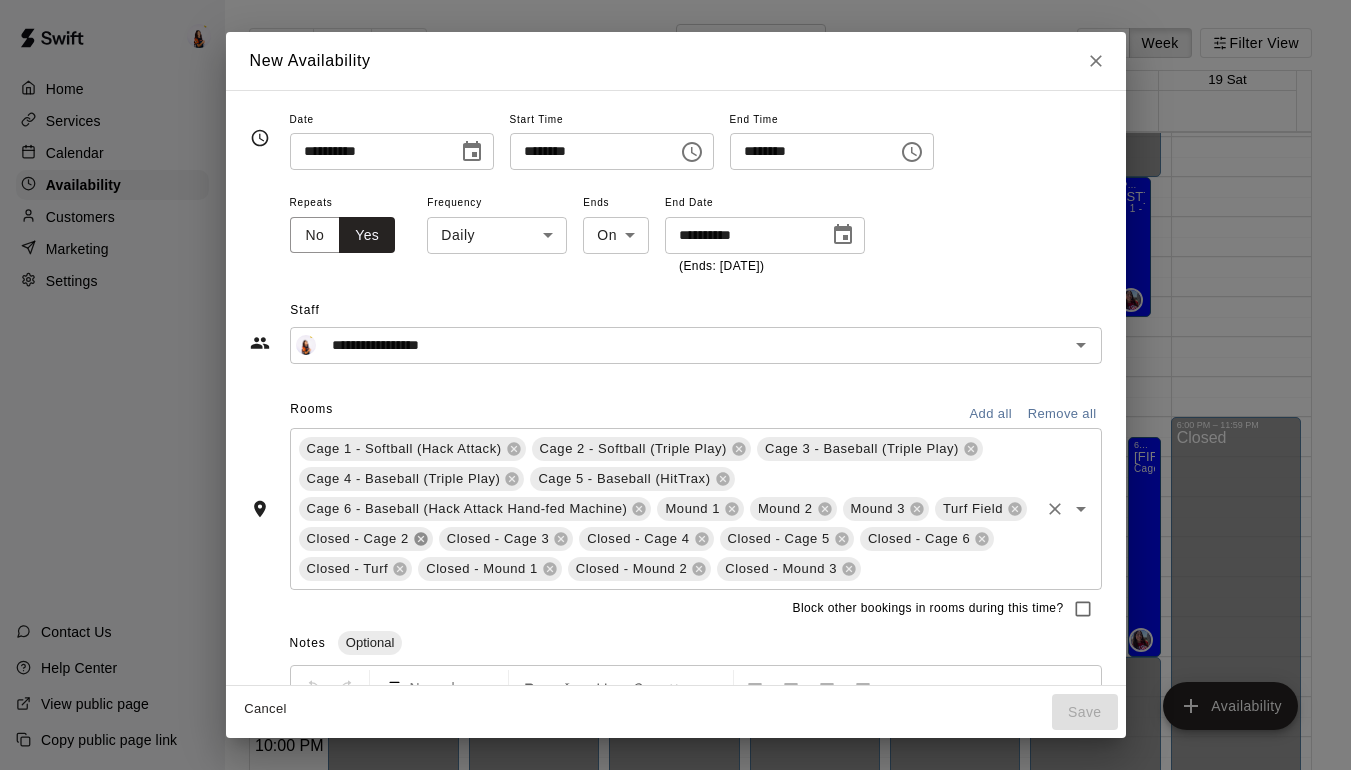 click 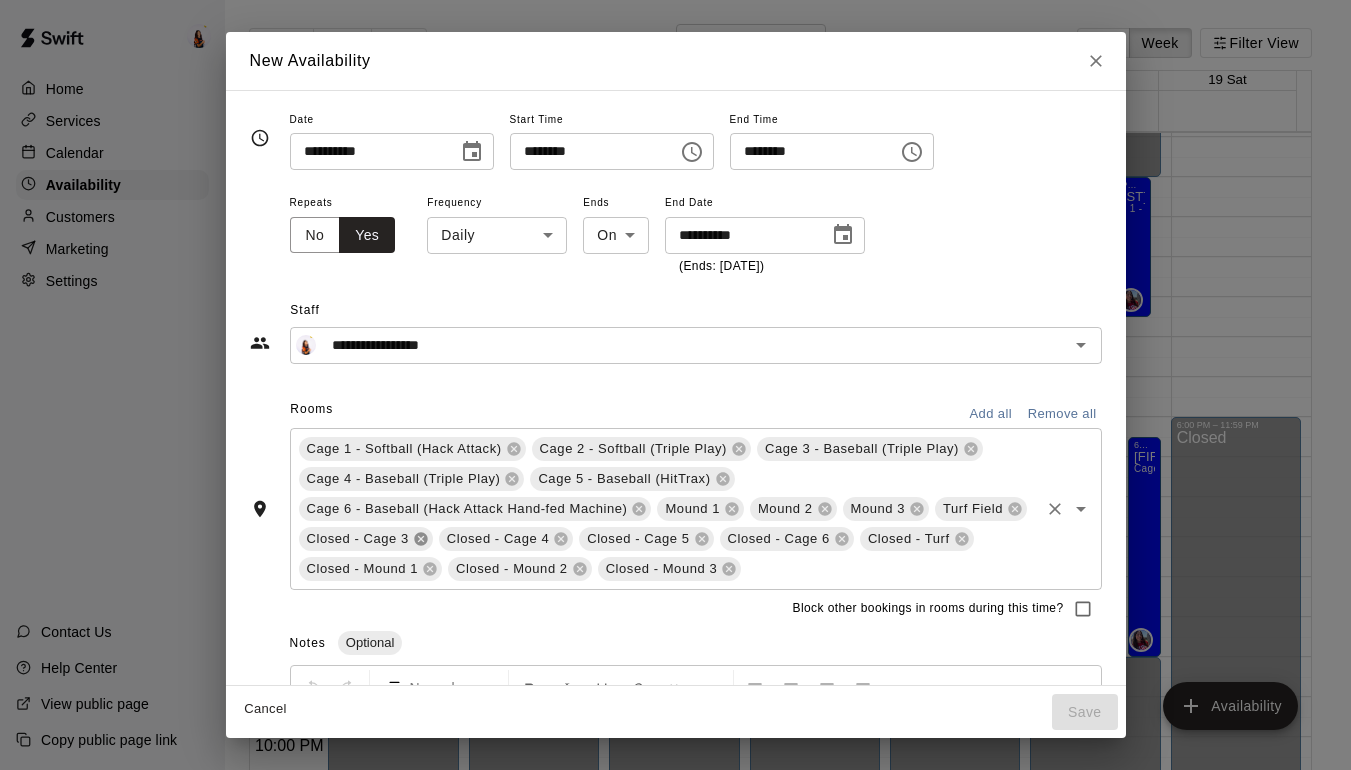 click 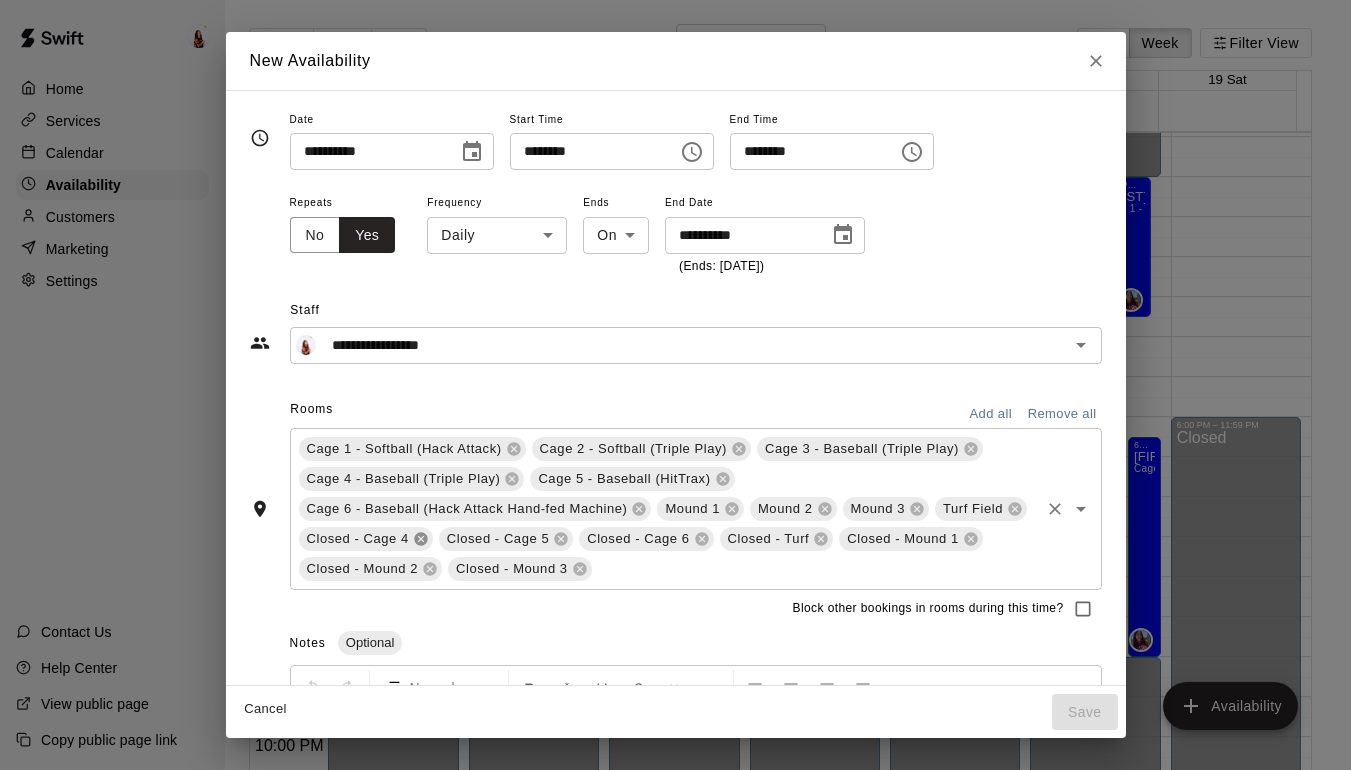 click 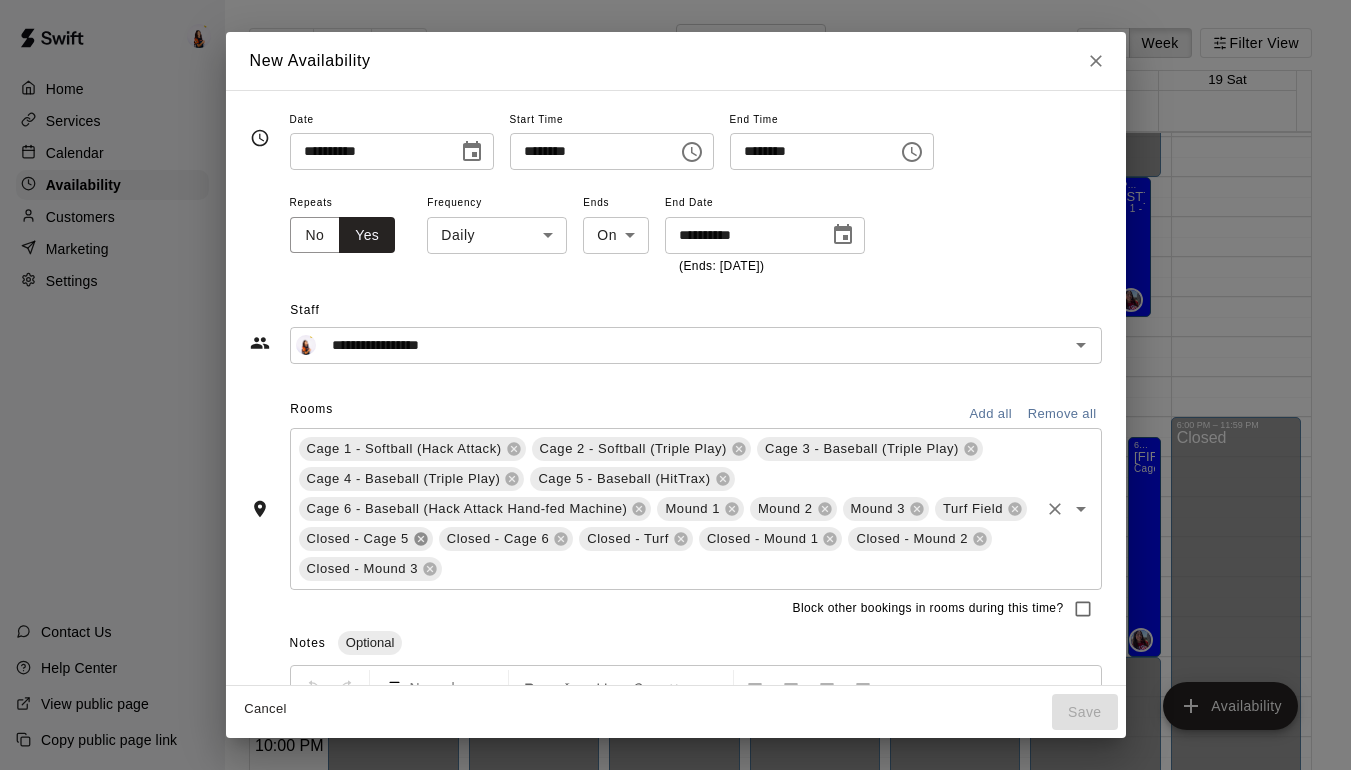 click 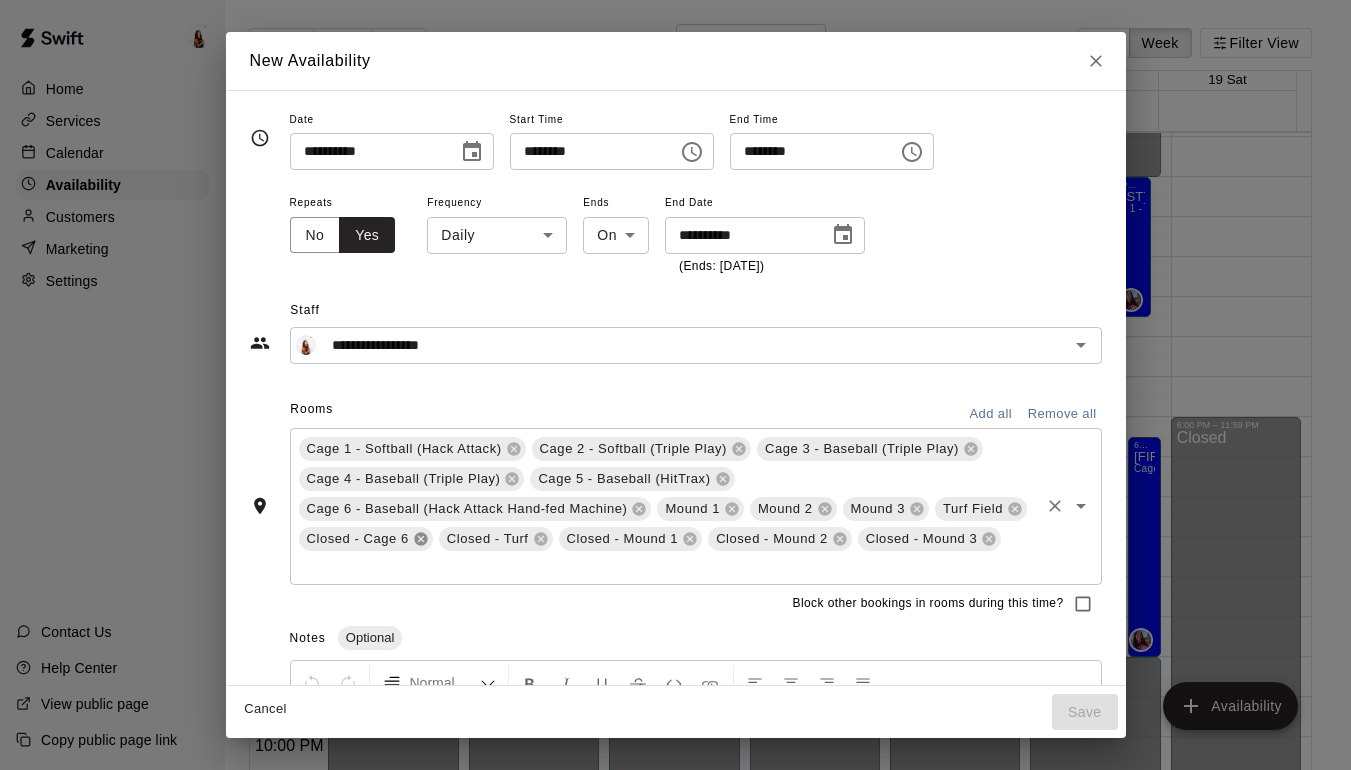 click 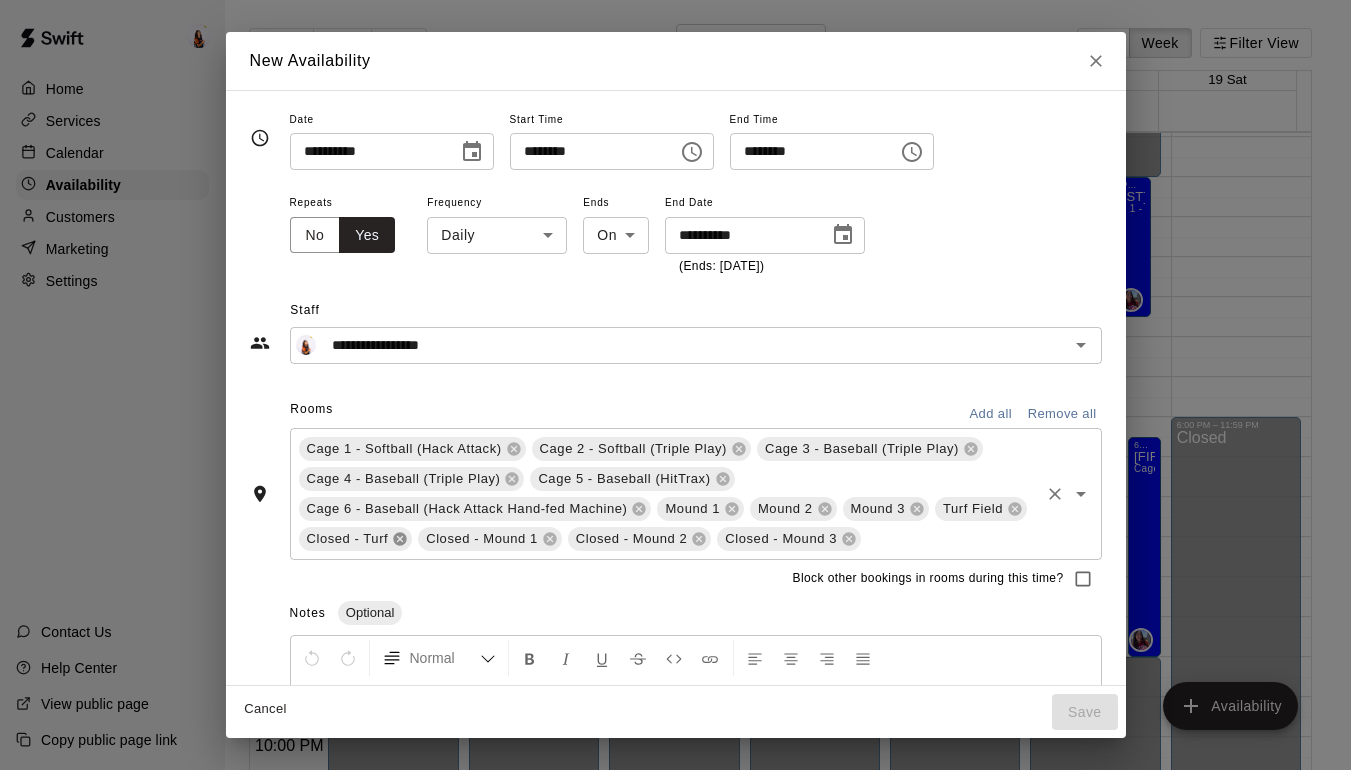 click 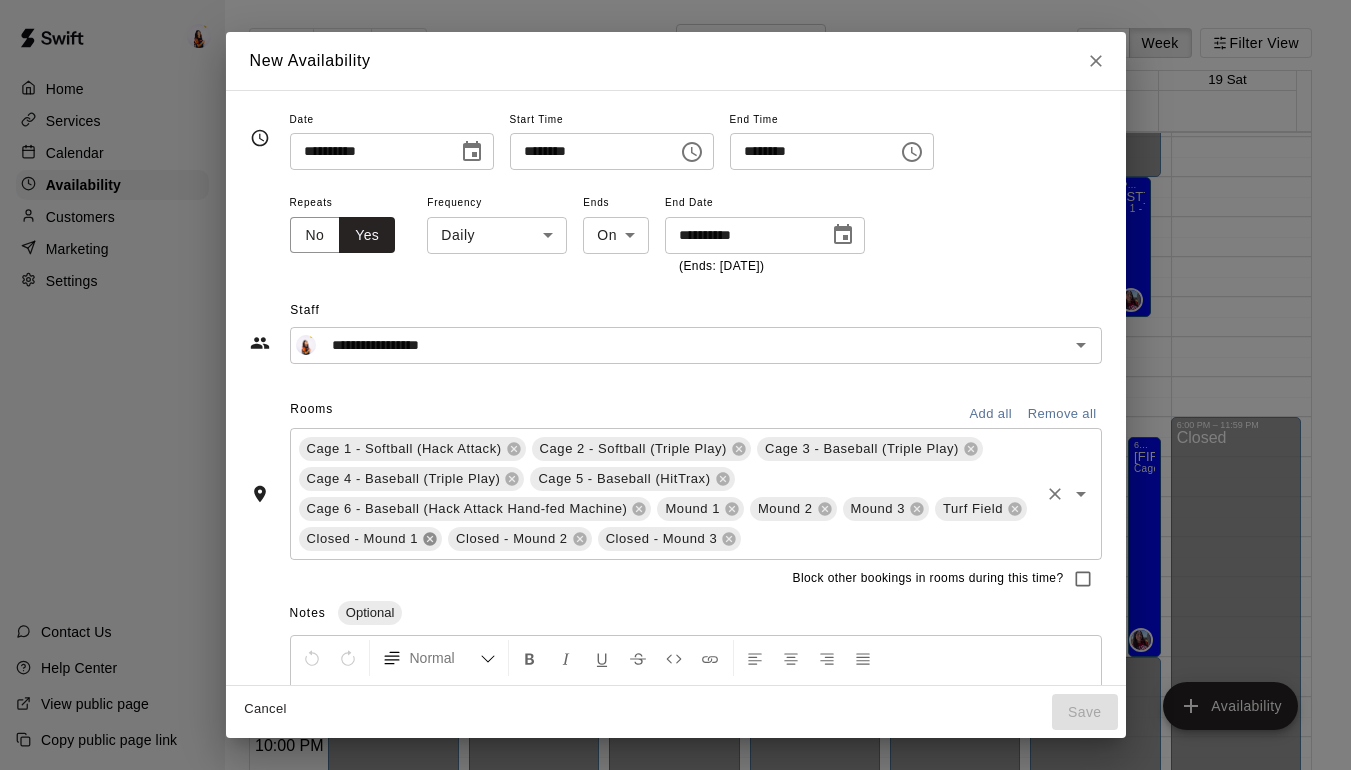 click on "Closed - Mound 1" at bounding box center [363, 539] 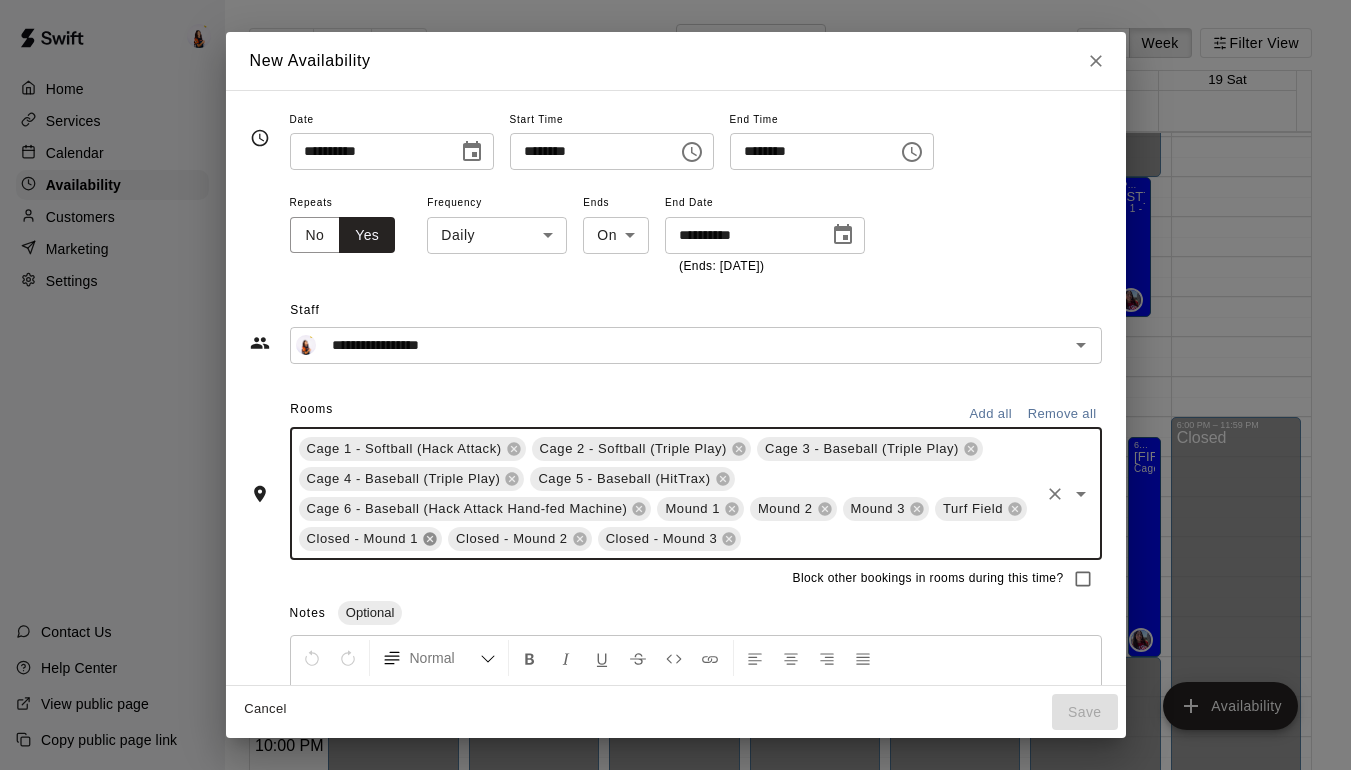 click 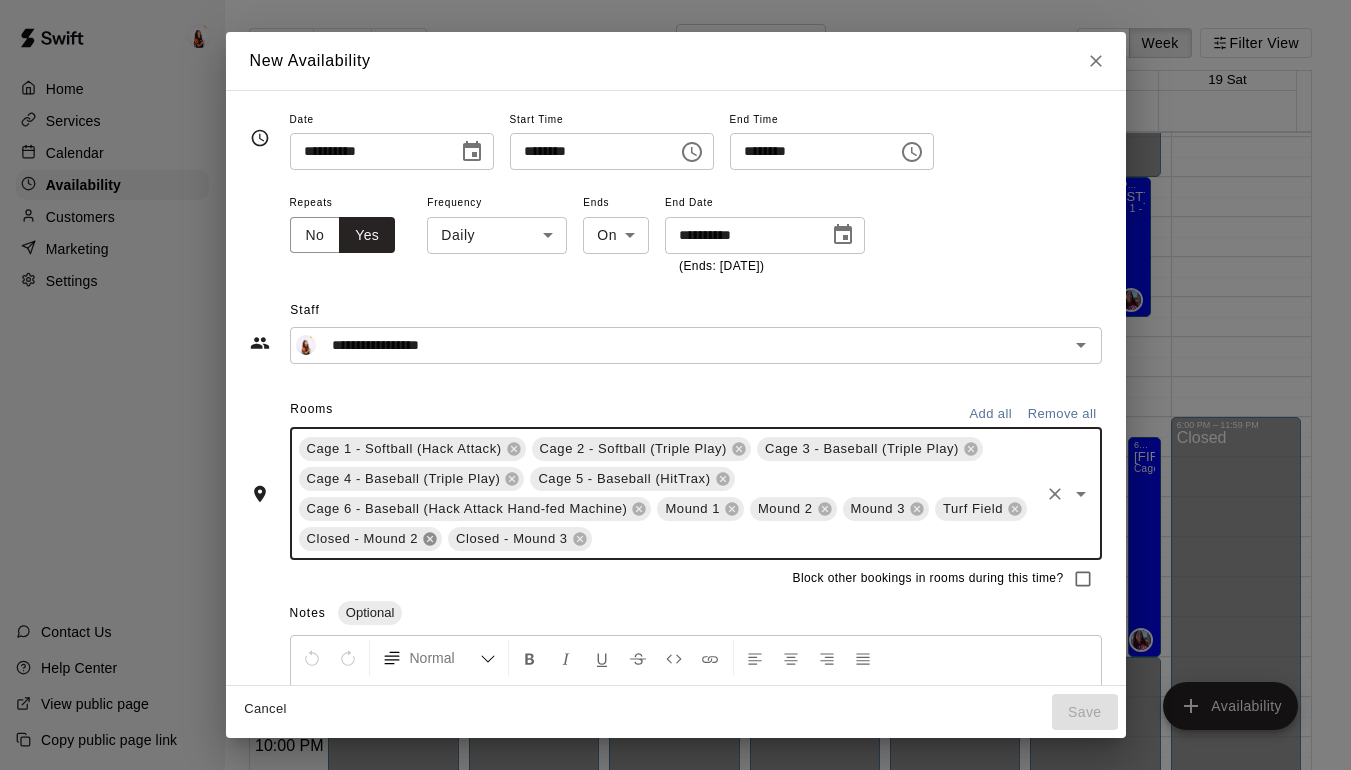click 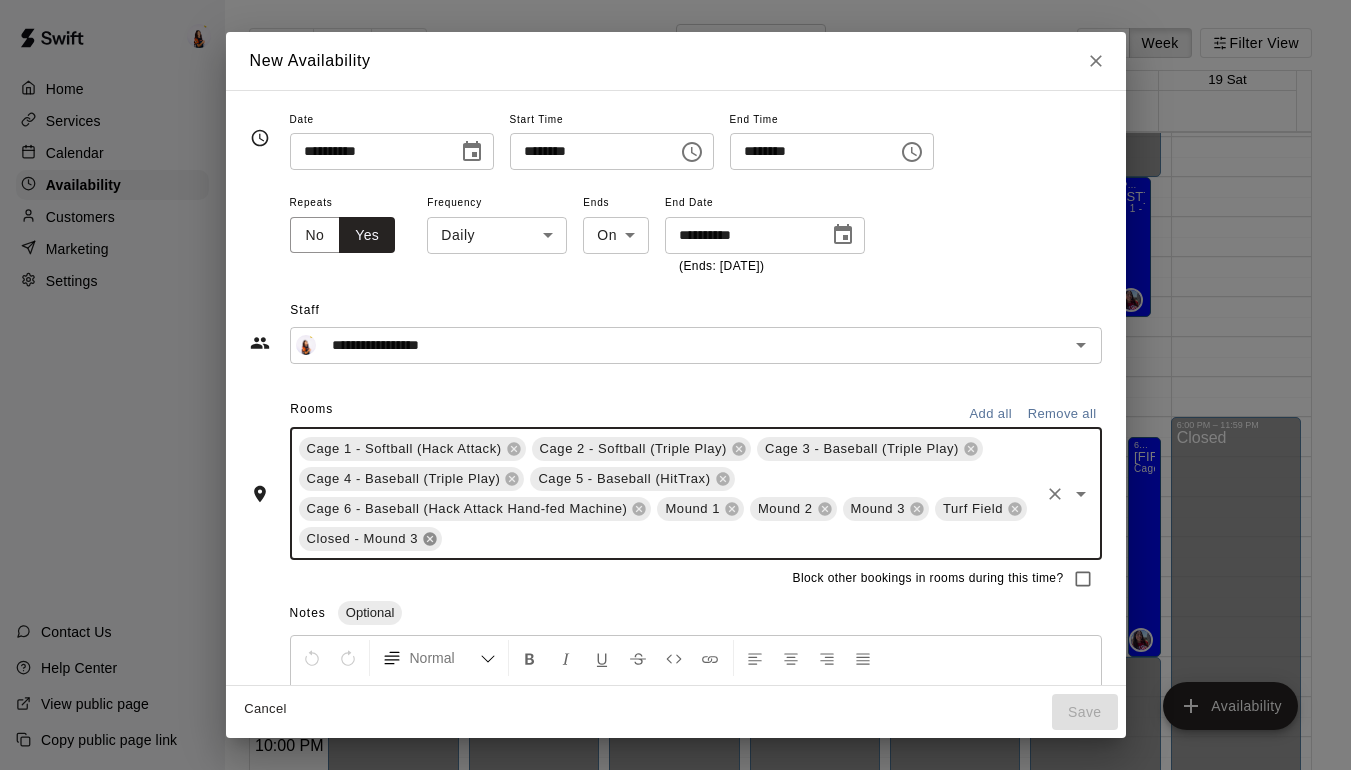 click 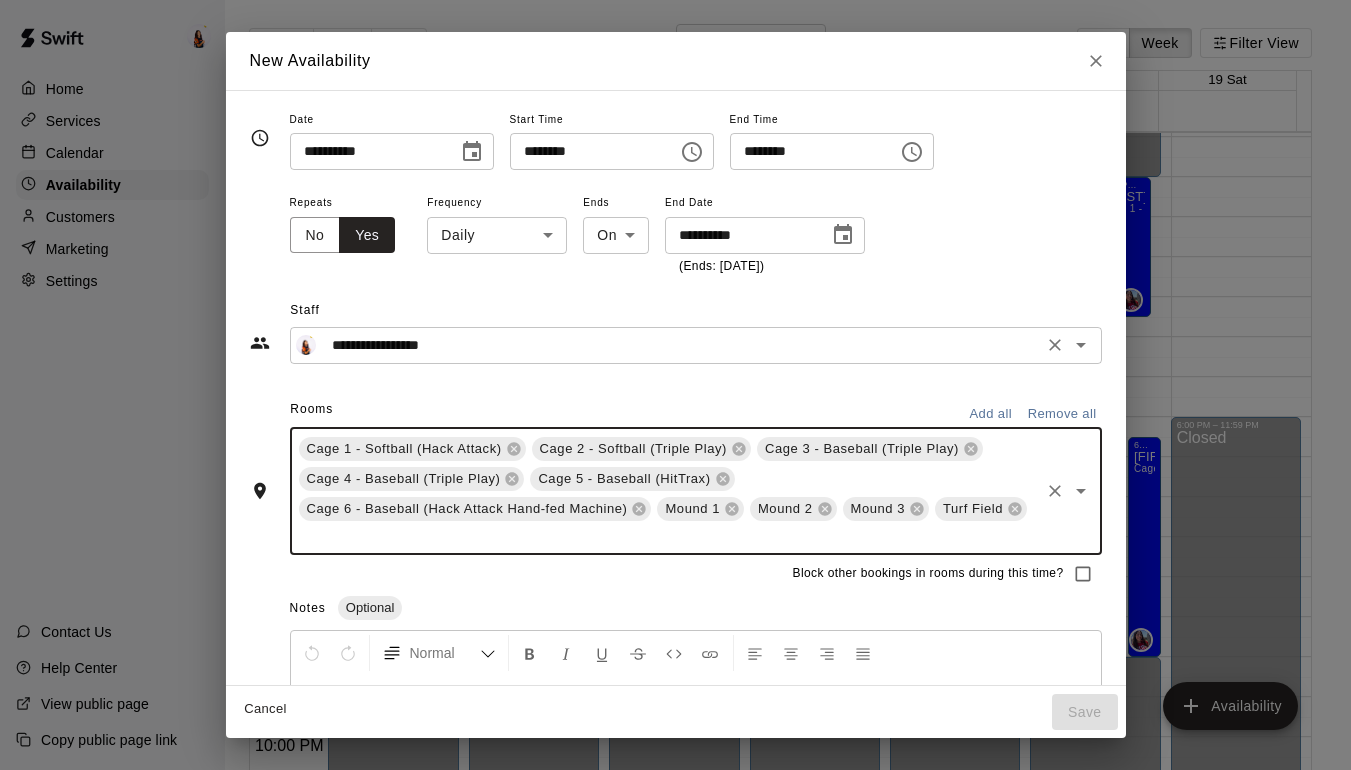 click on "**********" at bounding box center [680, 345] 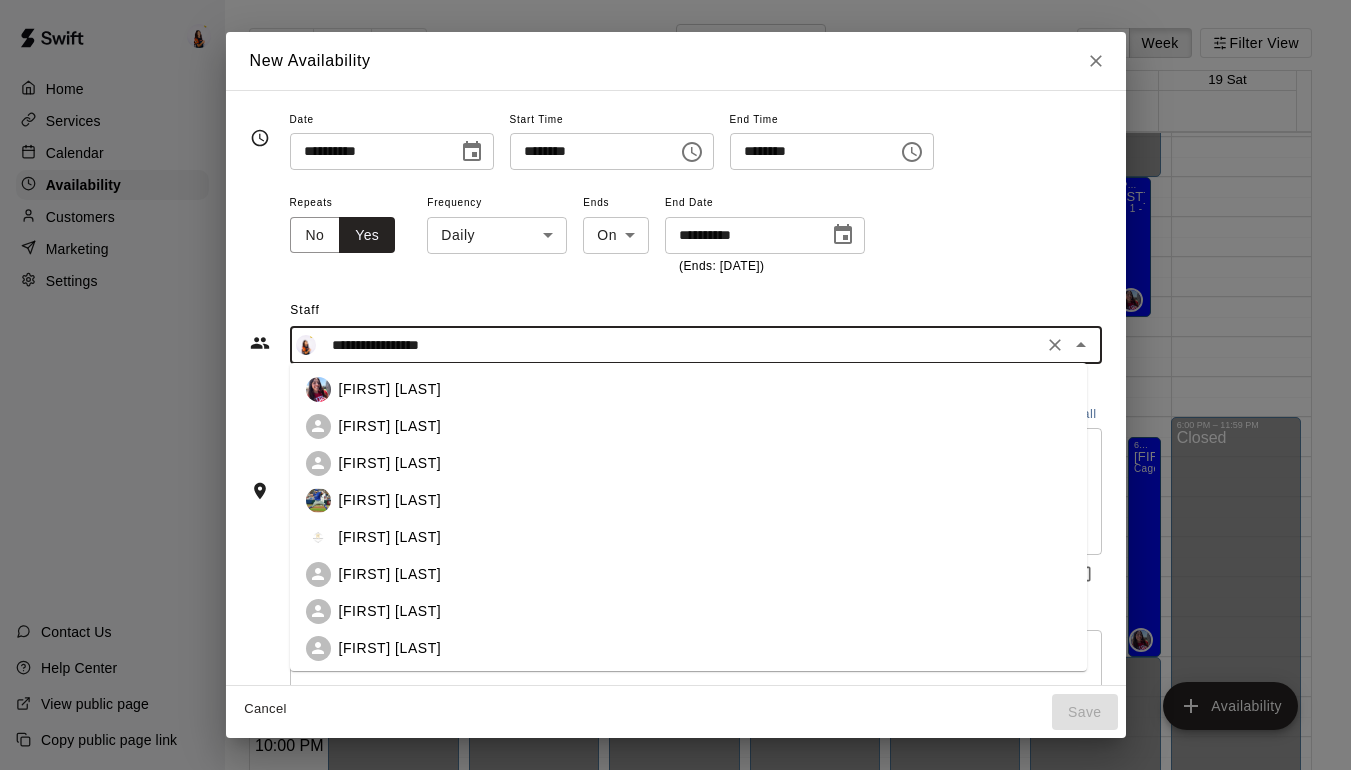 scroll, scrollTop: 329, scrollLeft: 0, axis: vertical 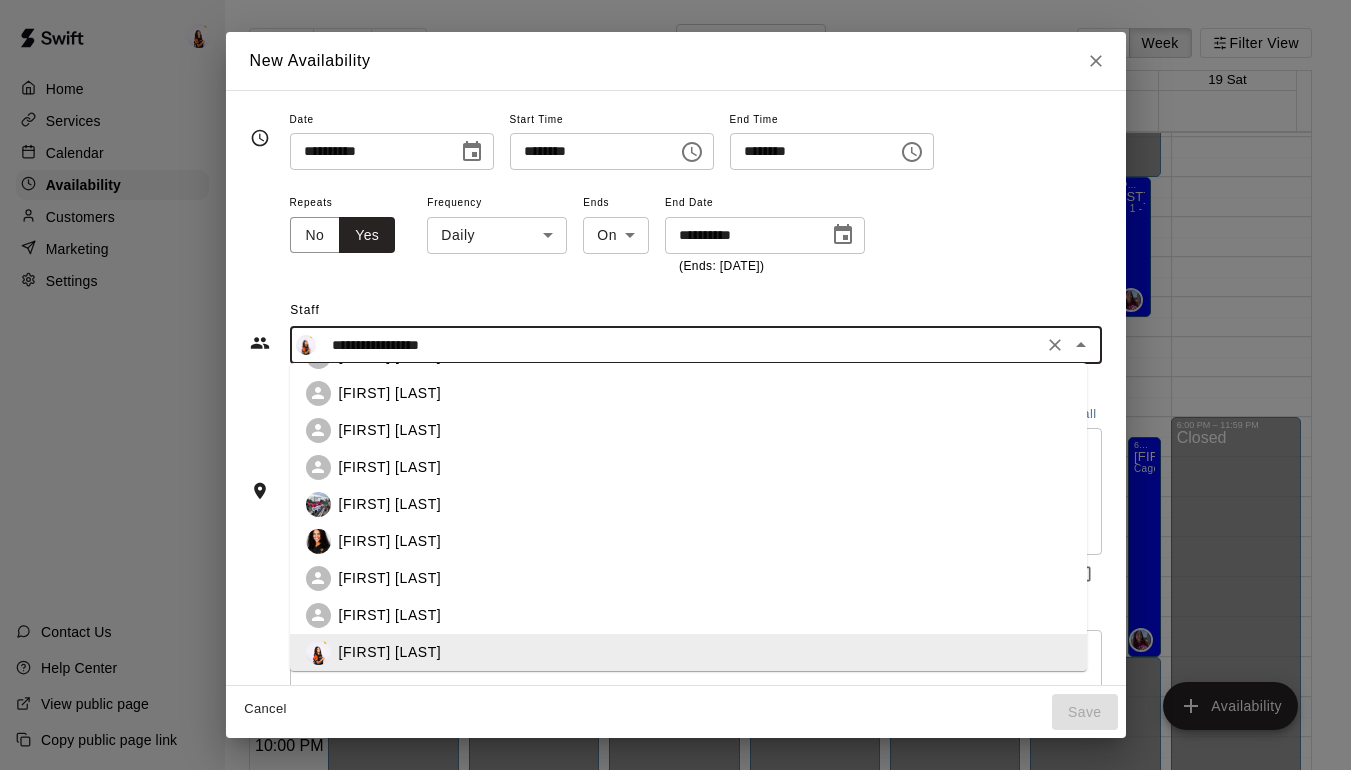click on "[FIRST] [LAST]" at bounding box center (705, 430) 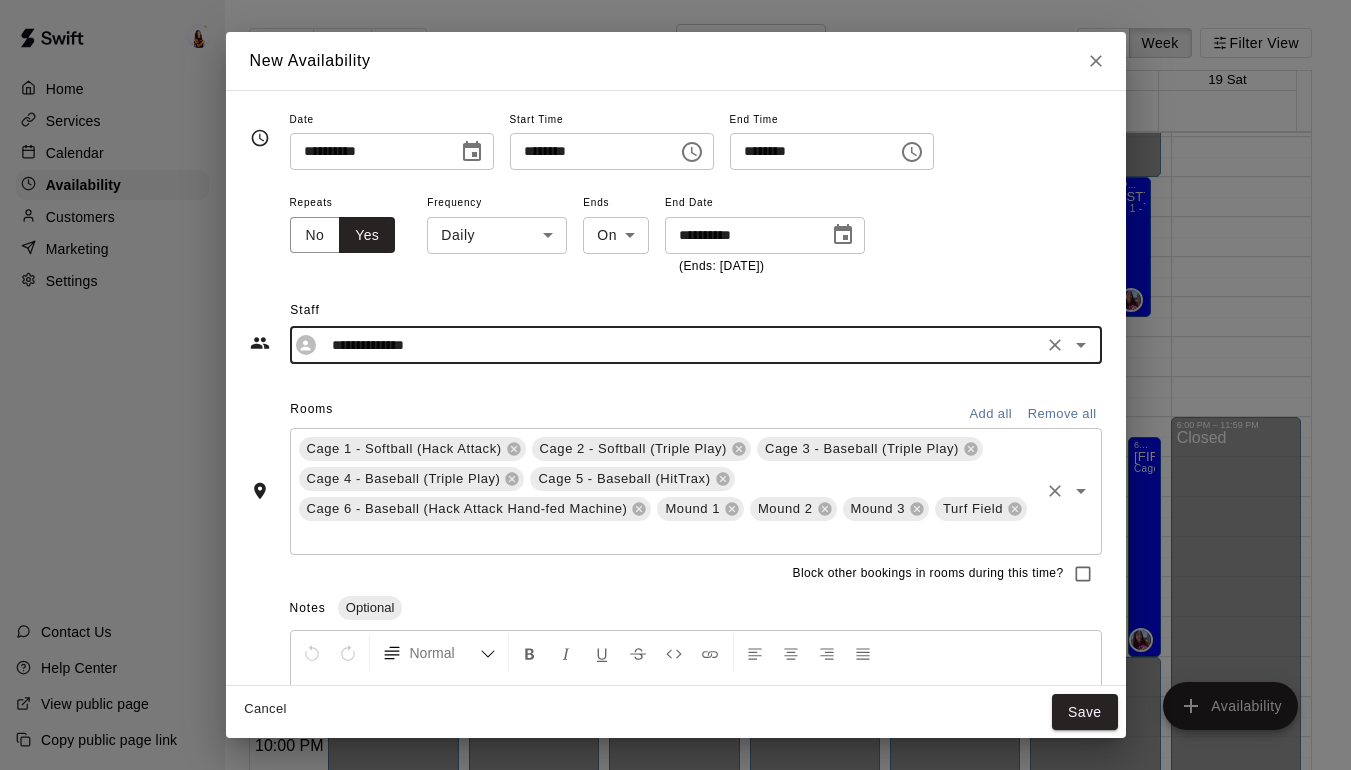 click 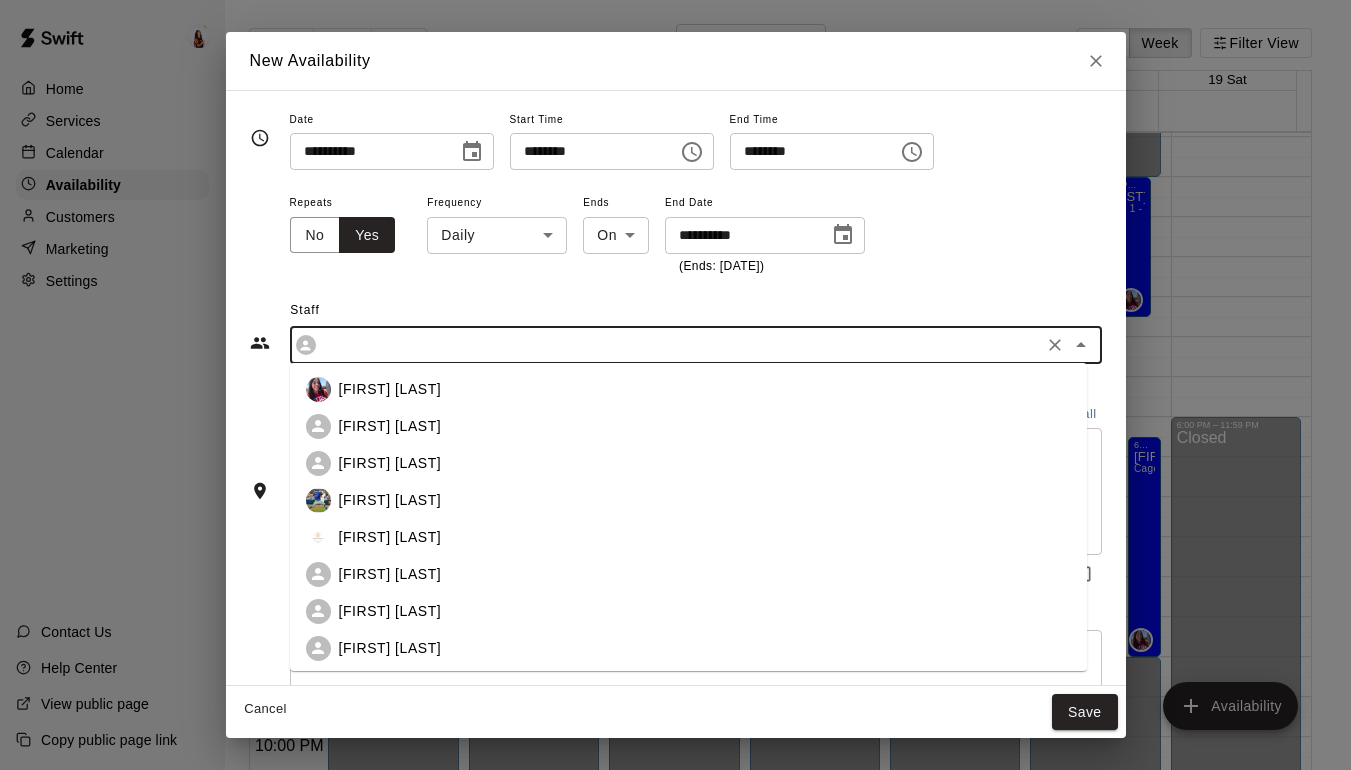 click at bounding box center (680, 345) 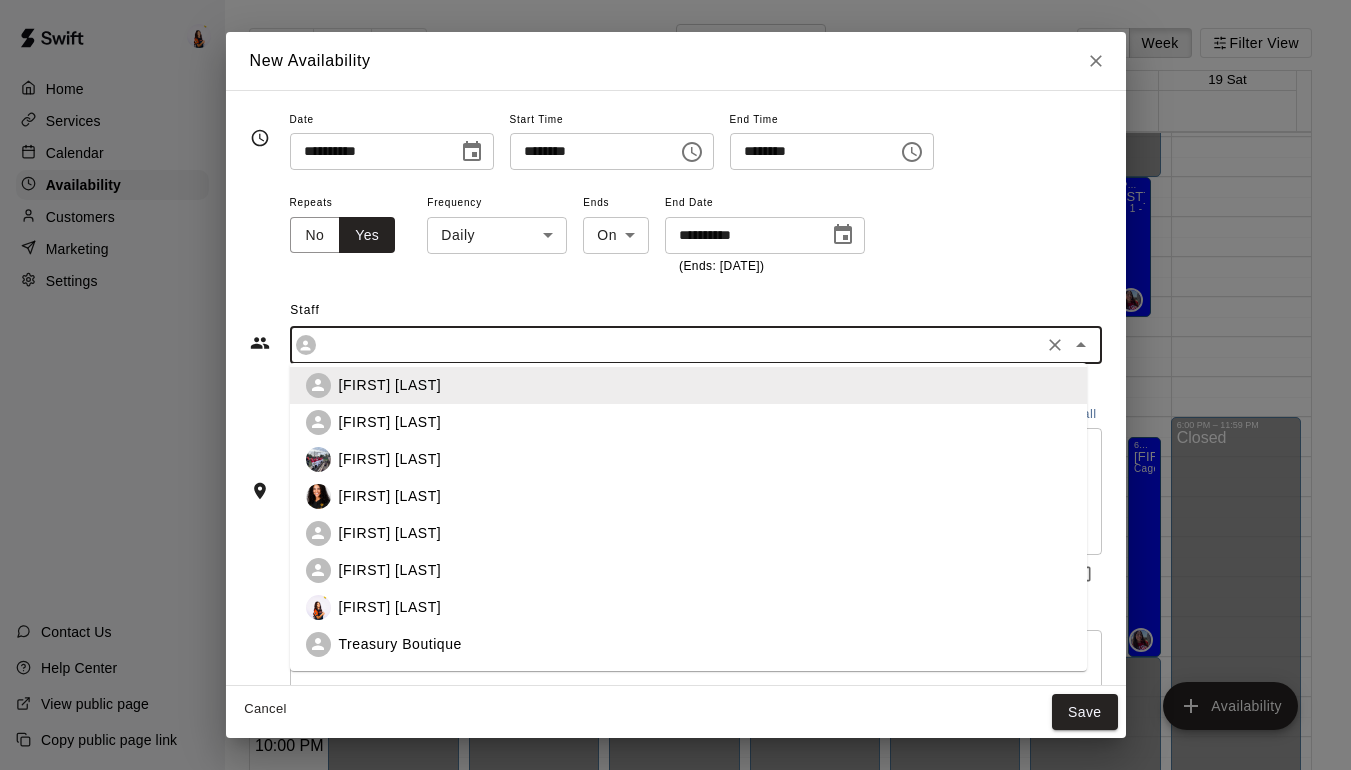 scroll, scrollTop: 374, scrollLeft: 0, axis: vertical 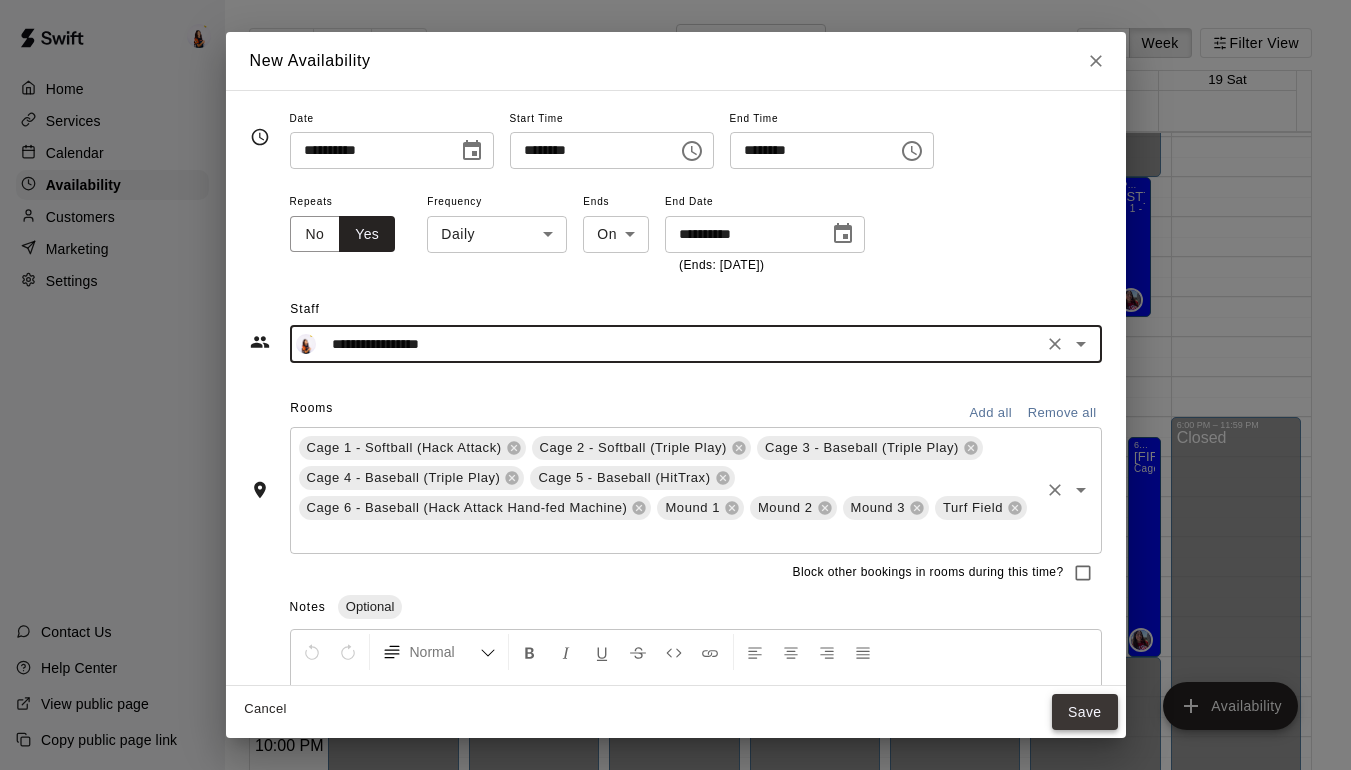 click on "Save" at bounding box center [1085, 712] 